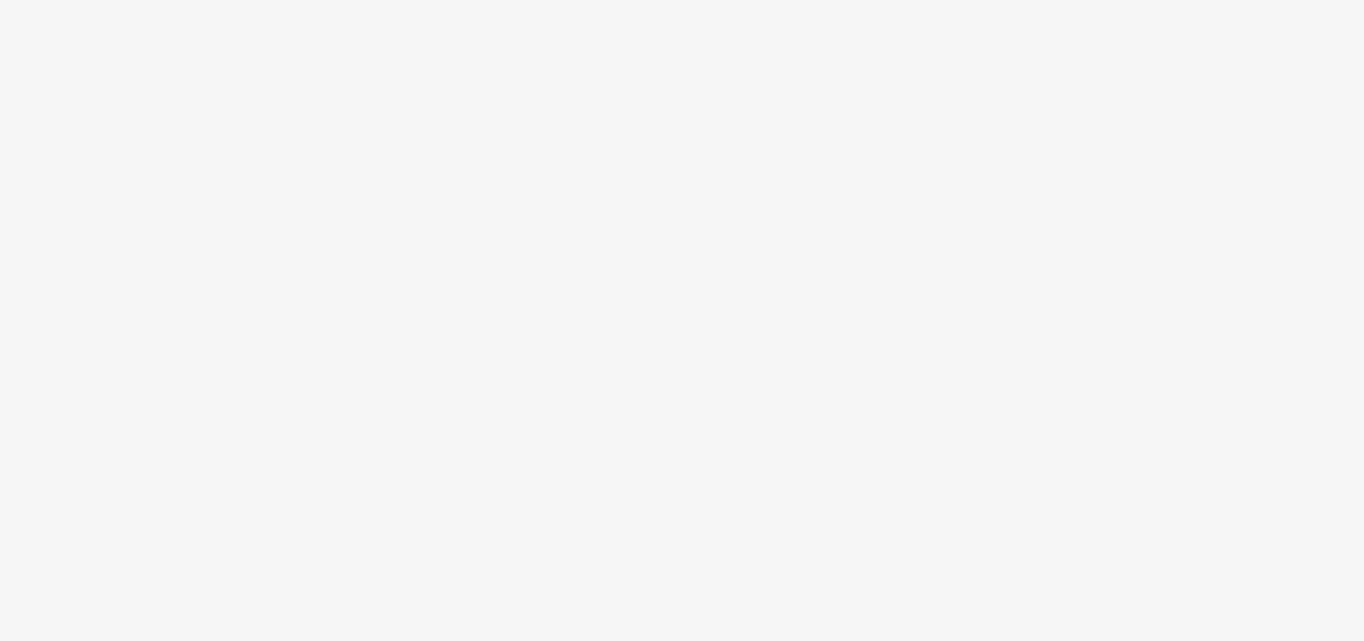scroll, scrollTop: 0, scrollLeft: 0, axis: both 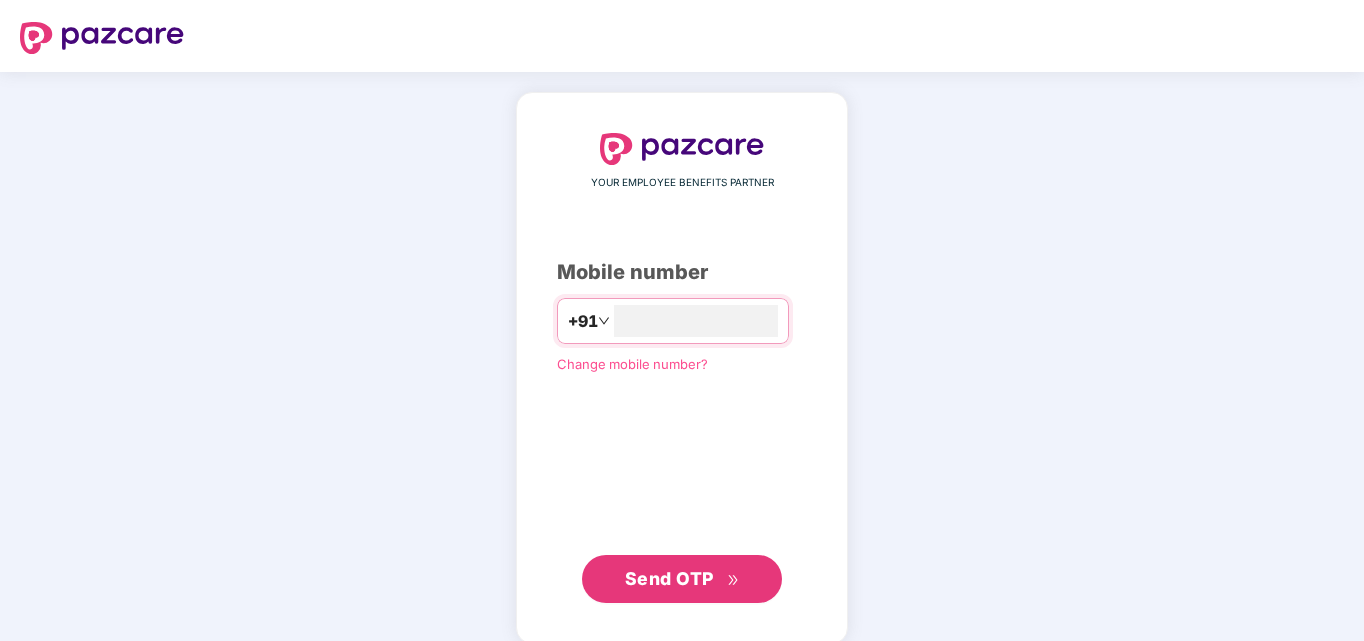 type on "**********" 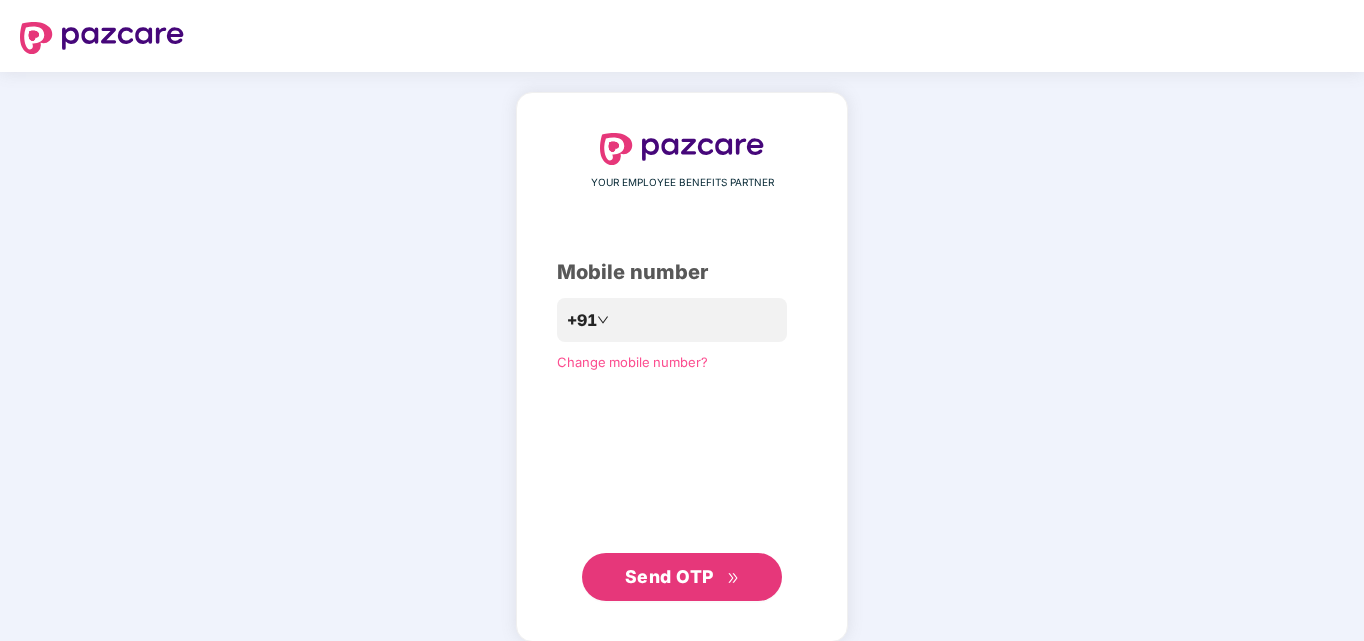 click on "Send OTP" at bounding box center (669, 576) 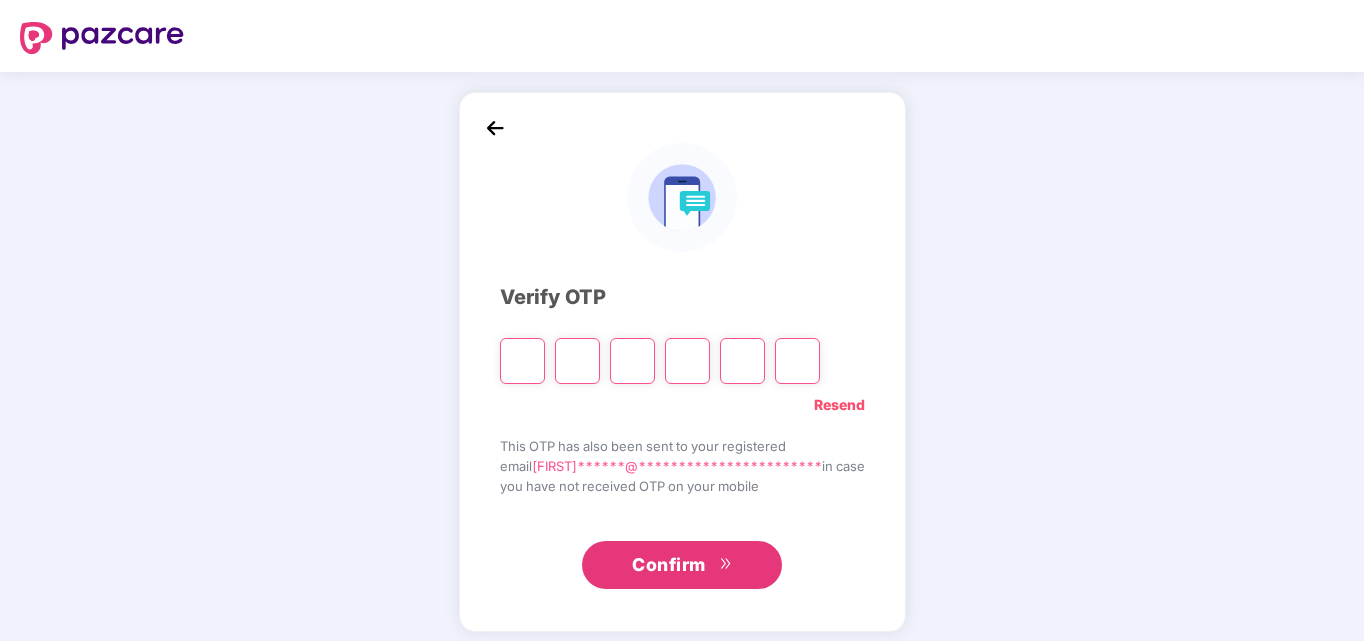 type on "*" 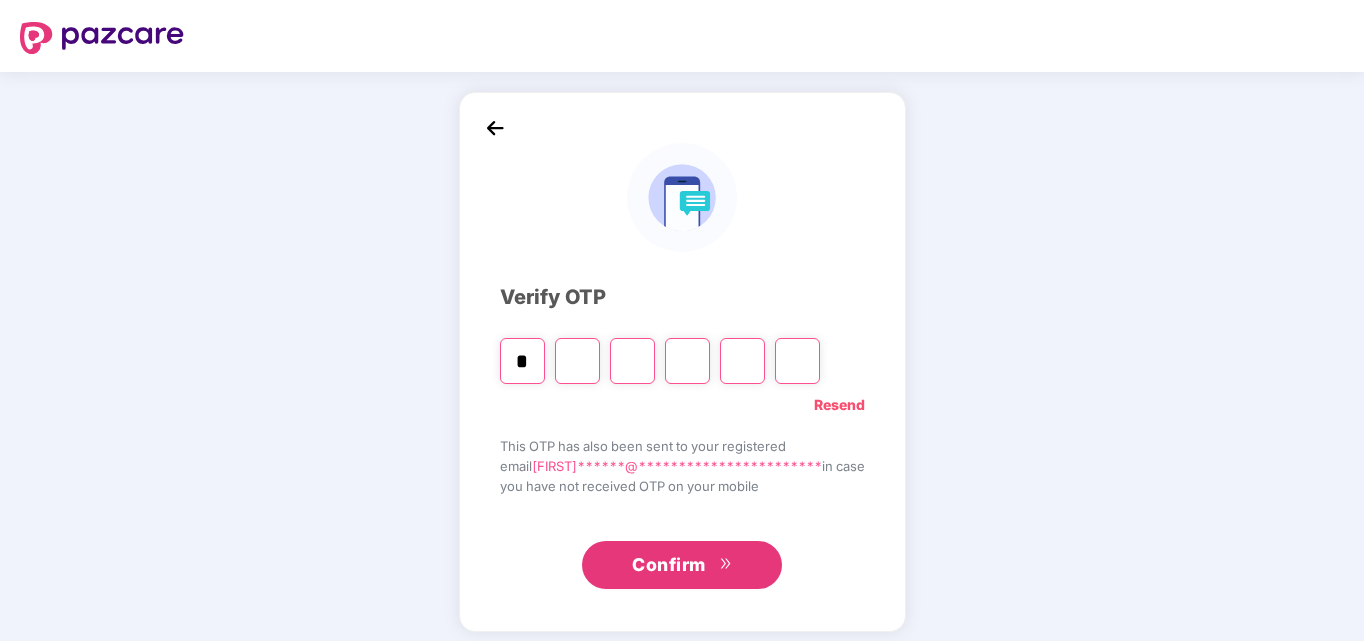 type on "*" 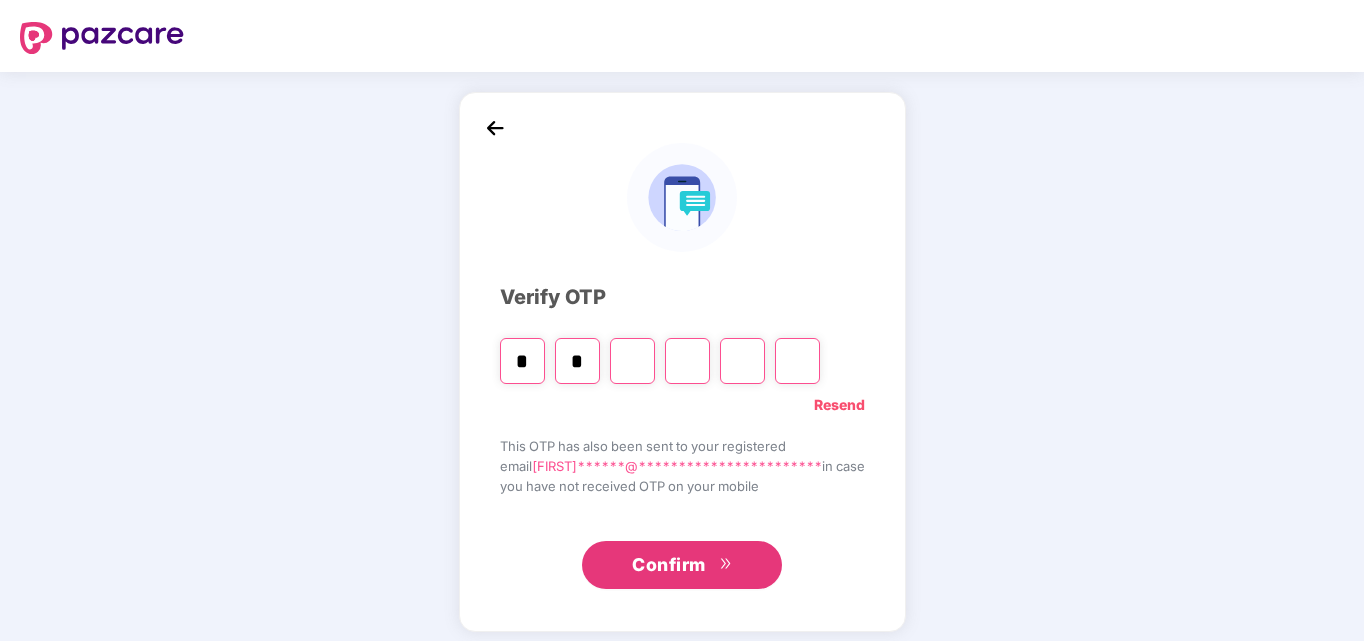 type on "*" 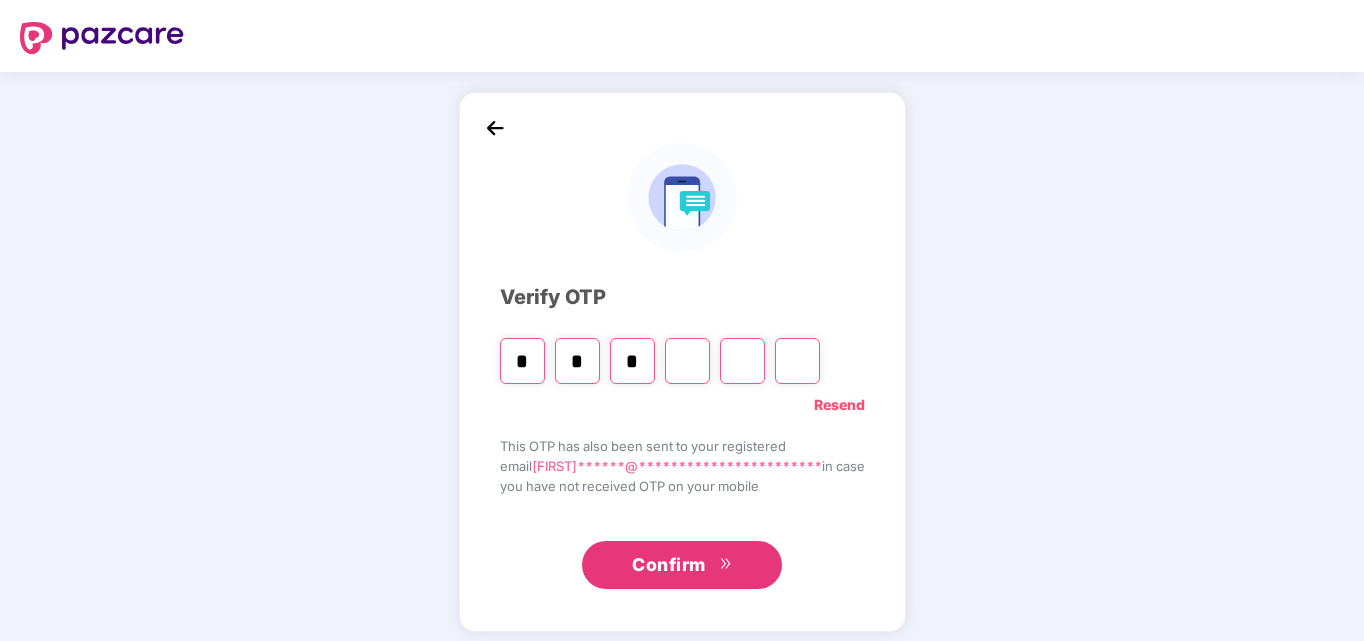 type on "*" 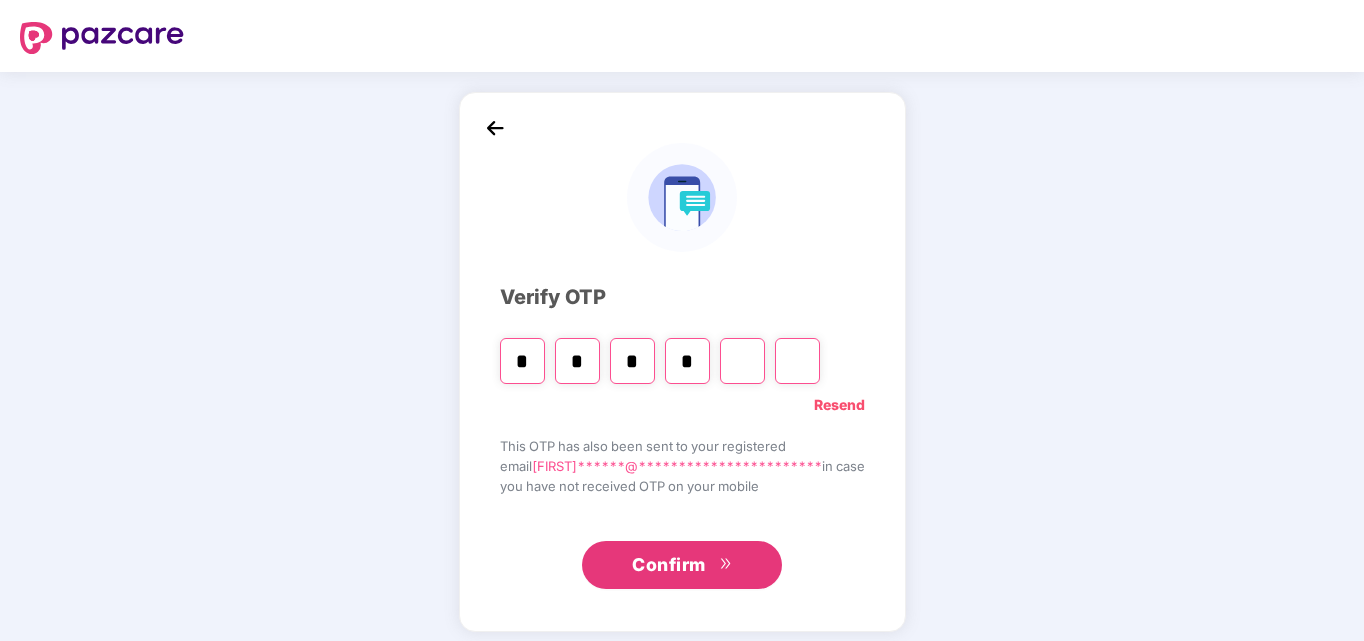 type on "*" 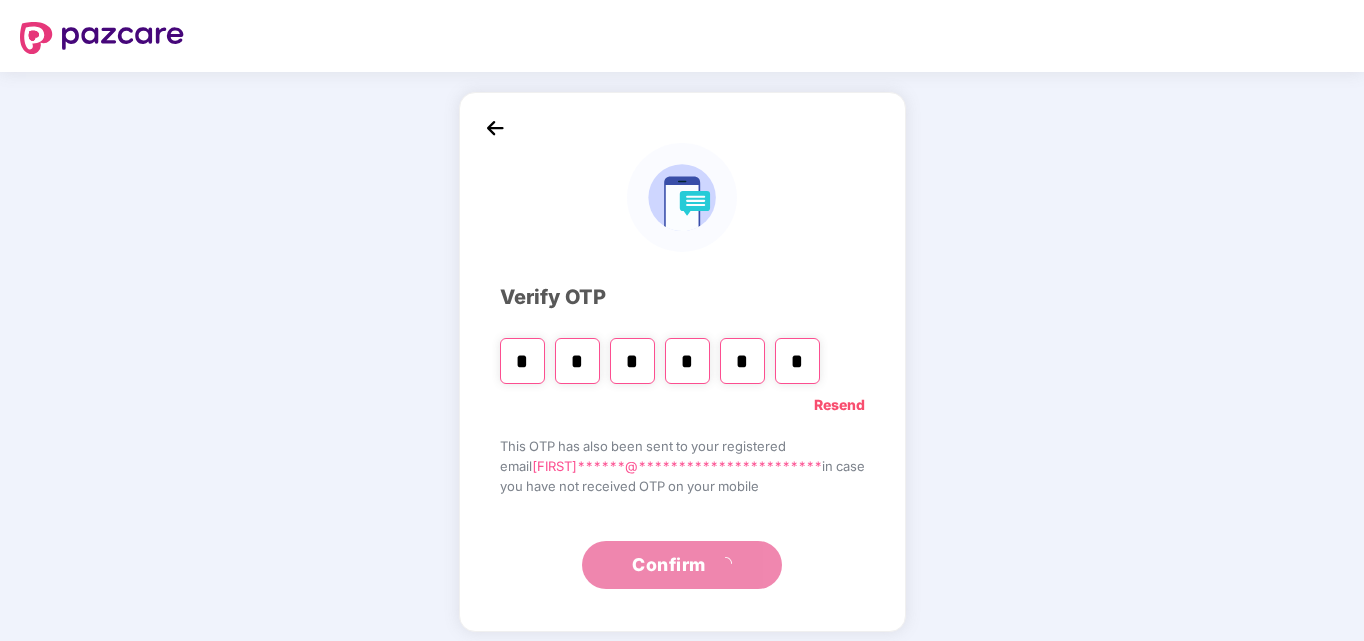 type on "*" 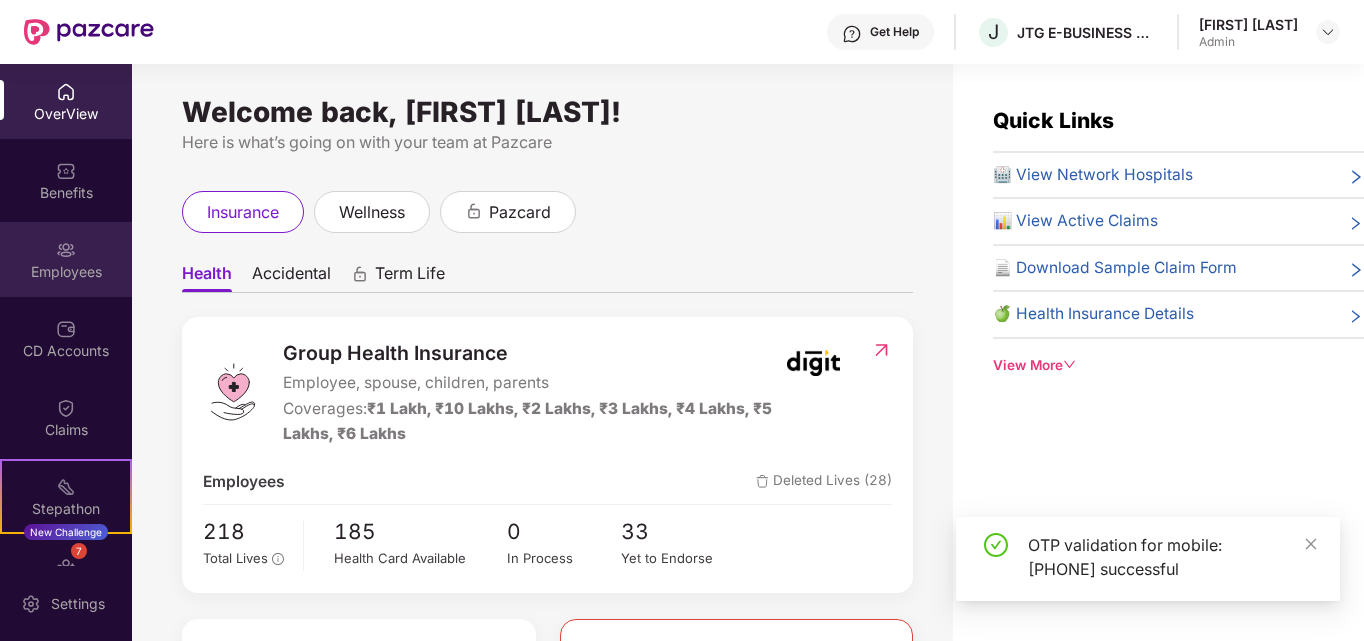 click on "Employees" at bounding box center [66, 272] 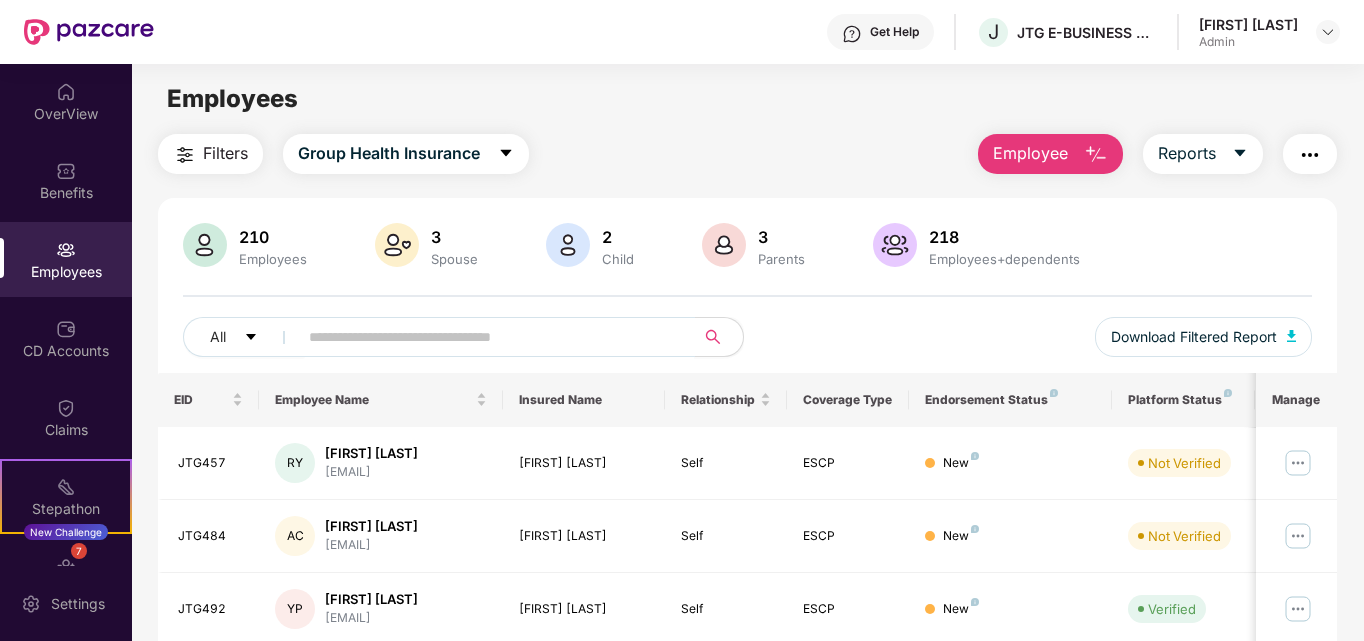 click at bounding box center (488, 337) 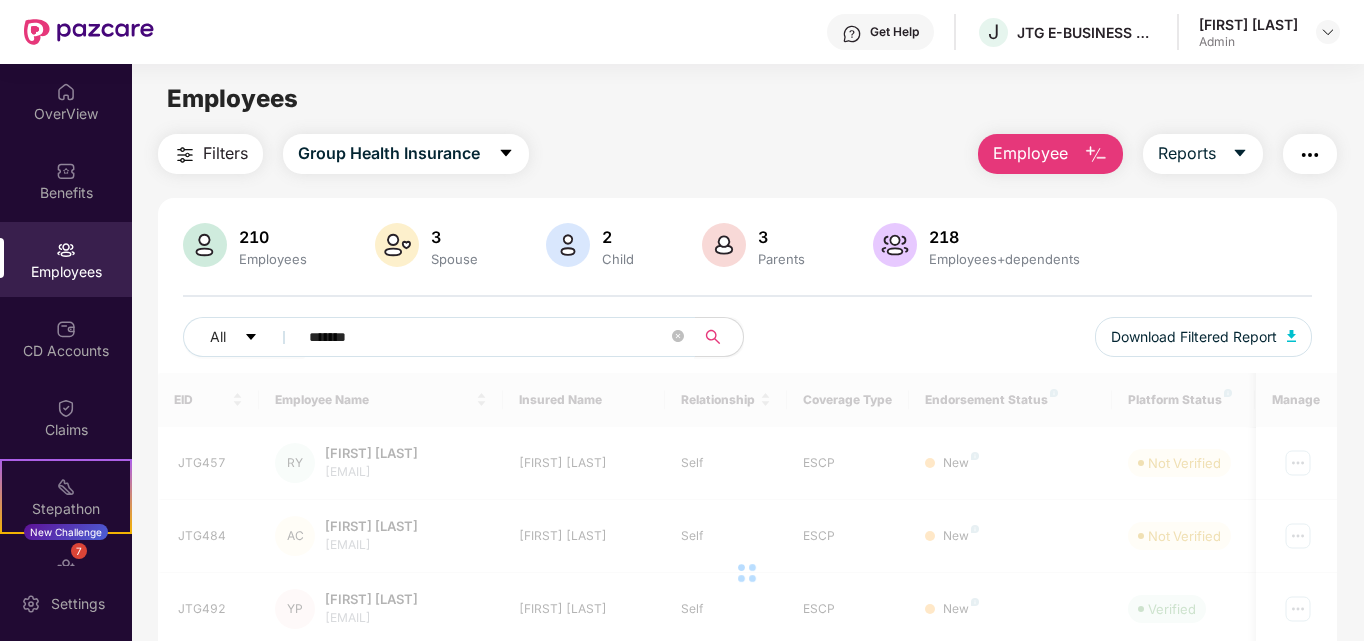 type on "*******" 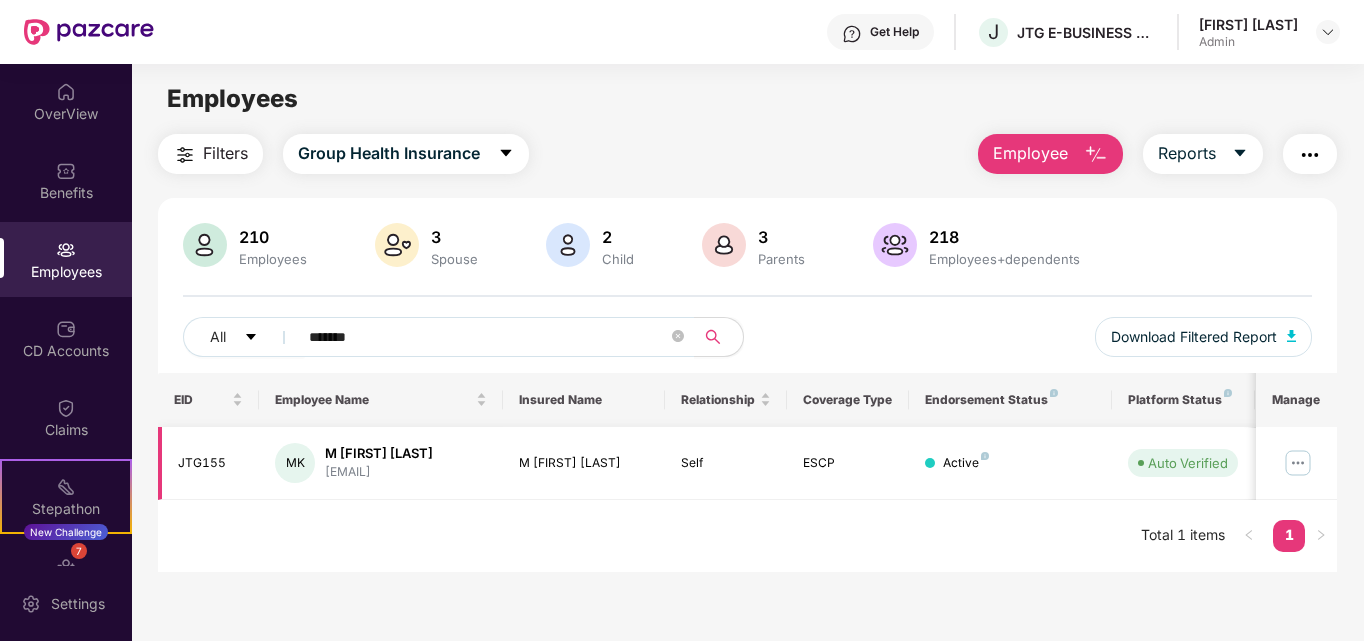 click at bounding box center (1298, 463) 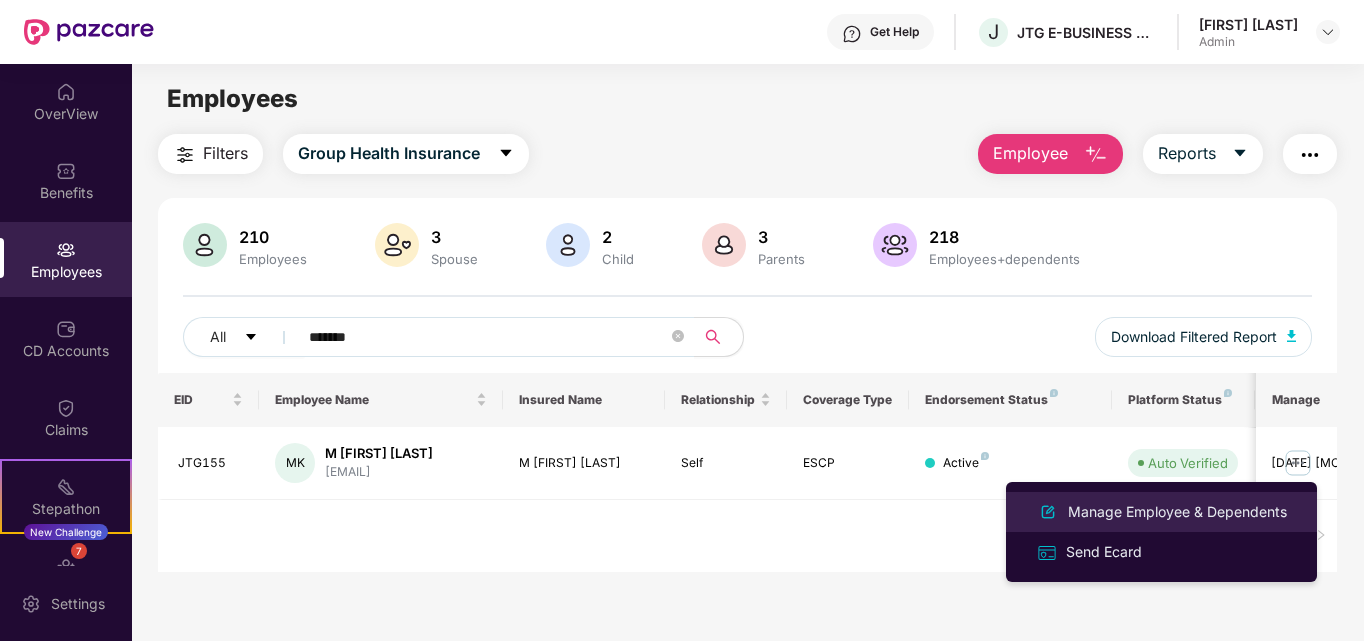 click on "Manage Employee & Dependents" at bounding box center [1177, 512] 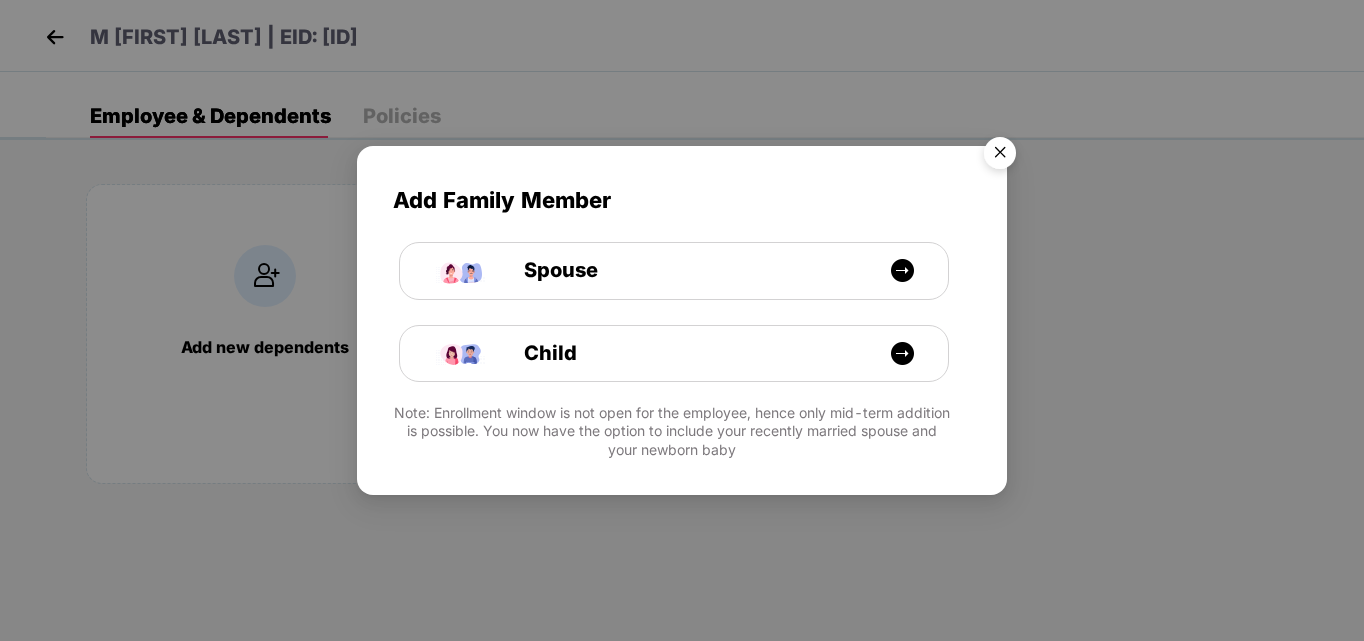 click at bounding box center (1000, 156) 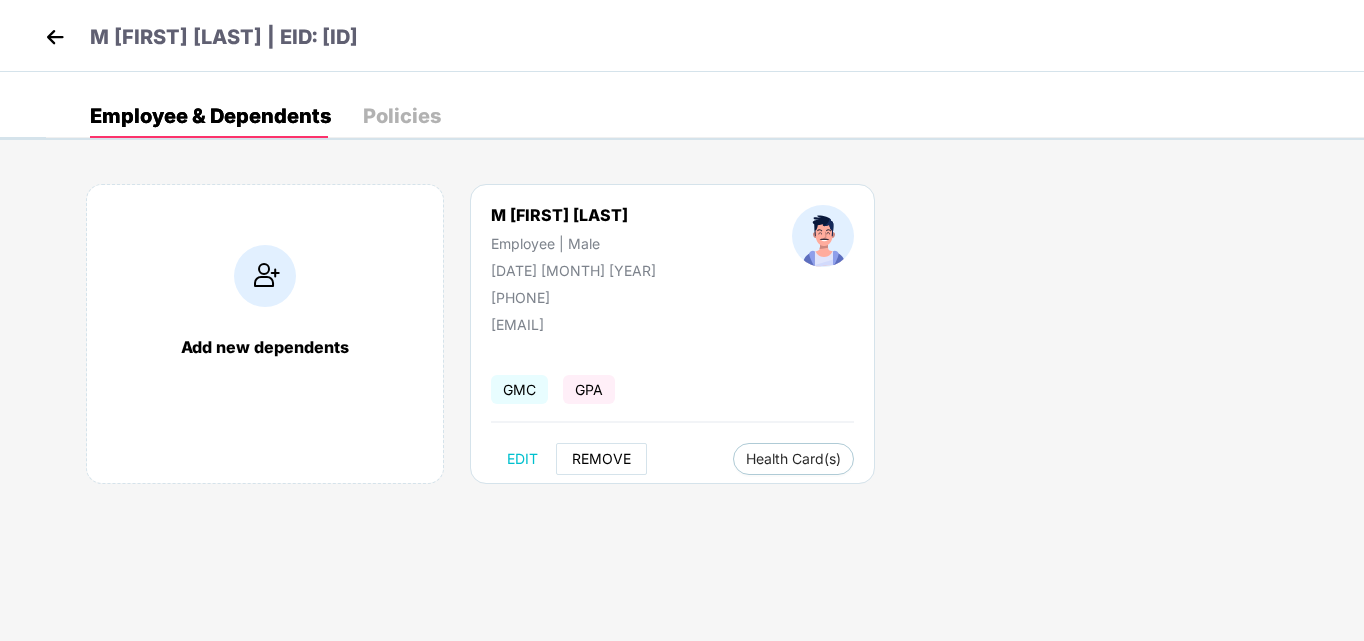 click on "REMOVE" at bounding box center [601, 459] 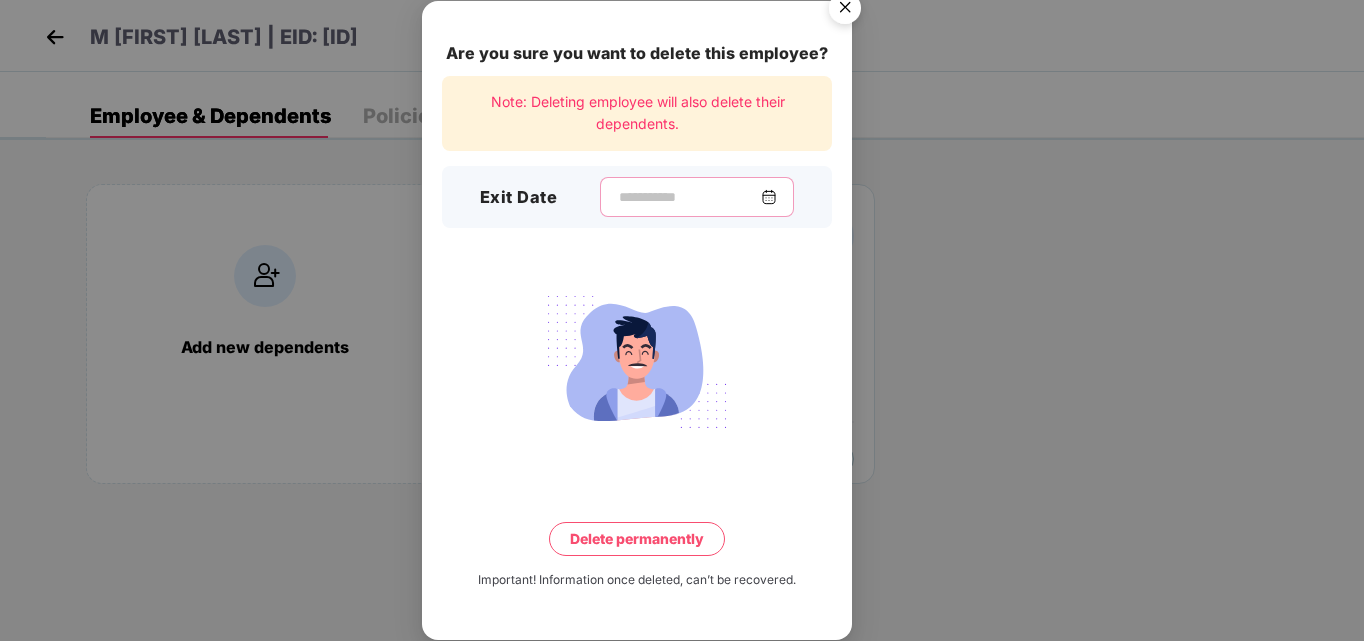 click at bounding box center (689, 197) 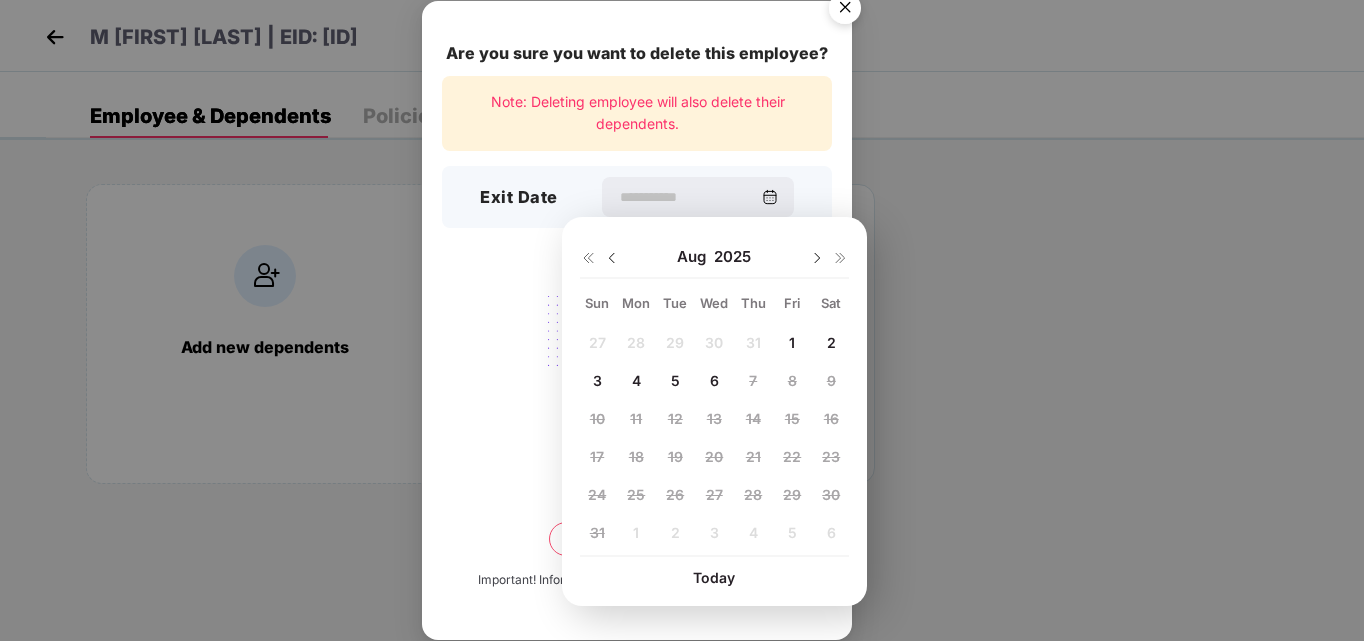 click on "6" at bounding box center (714, 380) 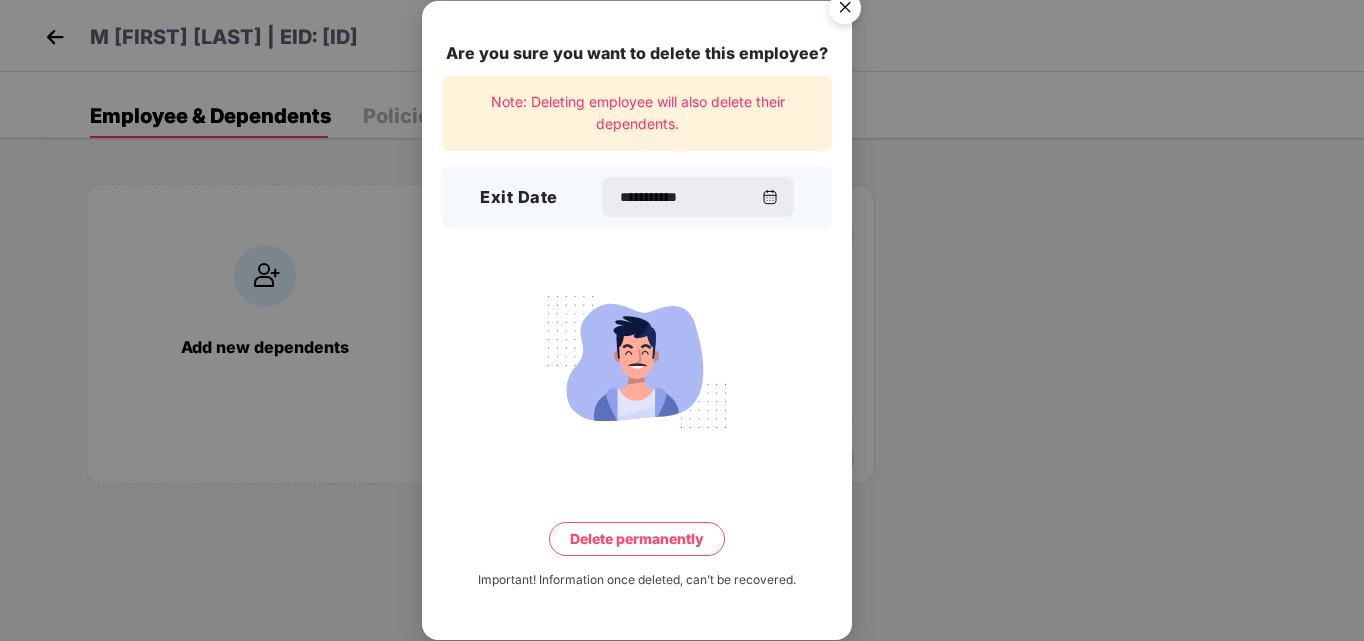click on "Delete permanently" at bounding box center (637, 539) 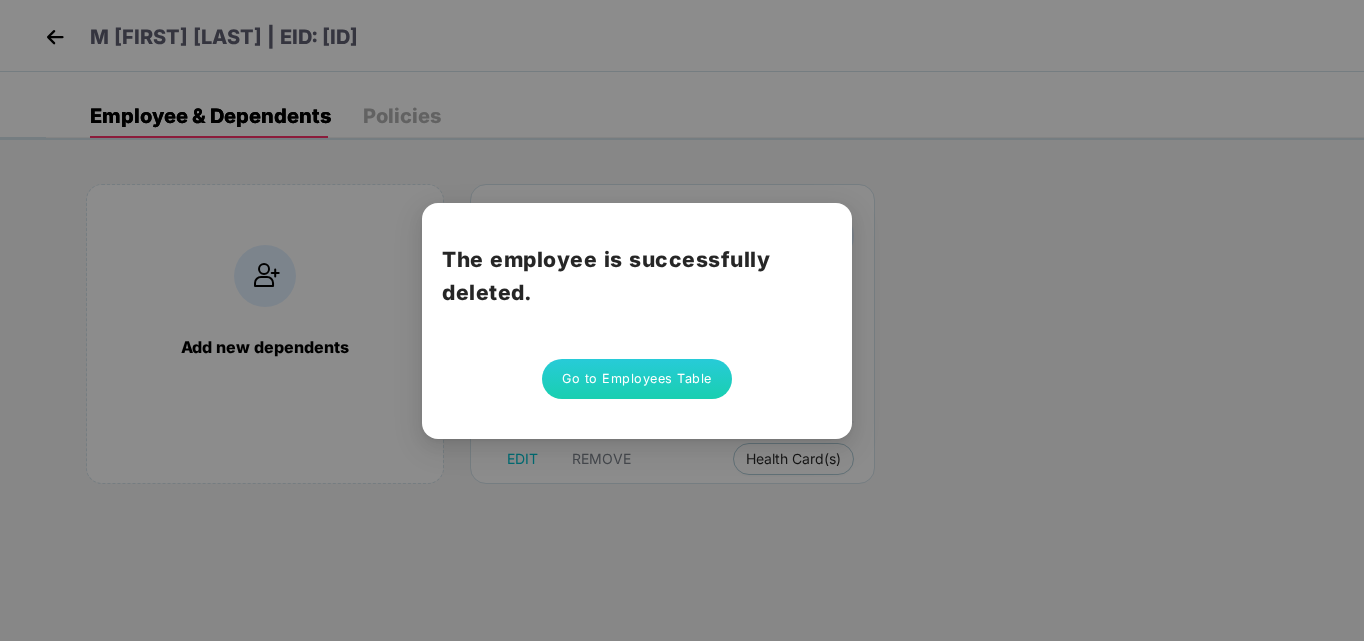 click on "Go to Employees Table" at bounding box center [637, 379] 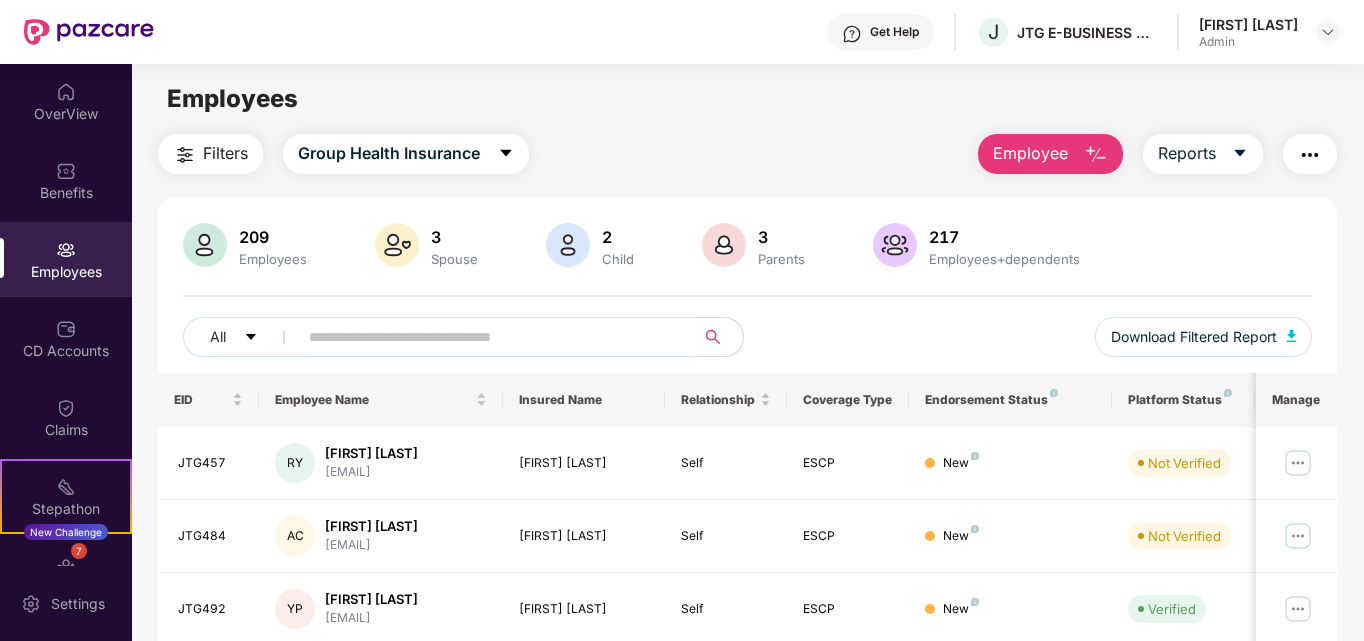 click on "Employee" at bounding box center [1030, 153] 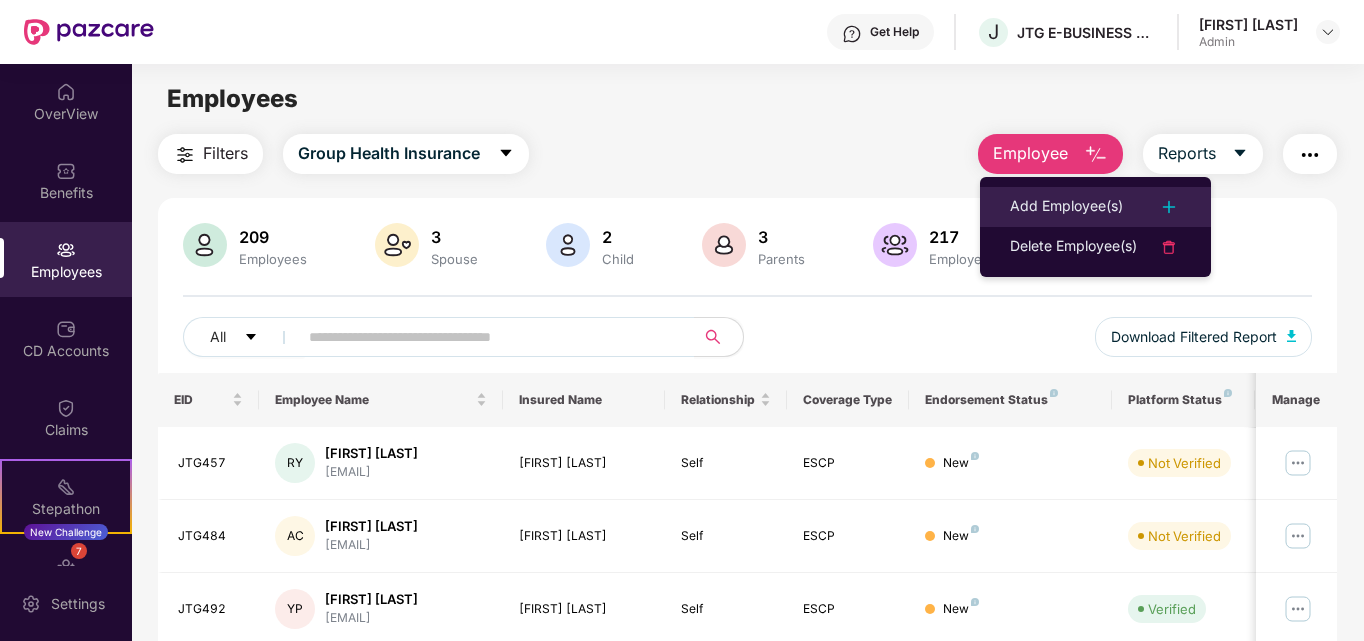 click on "Add Employee(s)" at bounding box center [1066, 207] 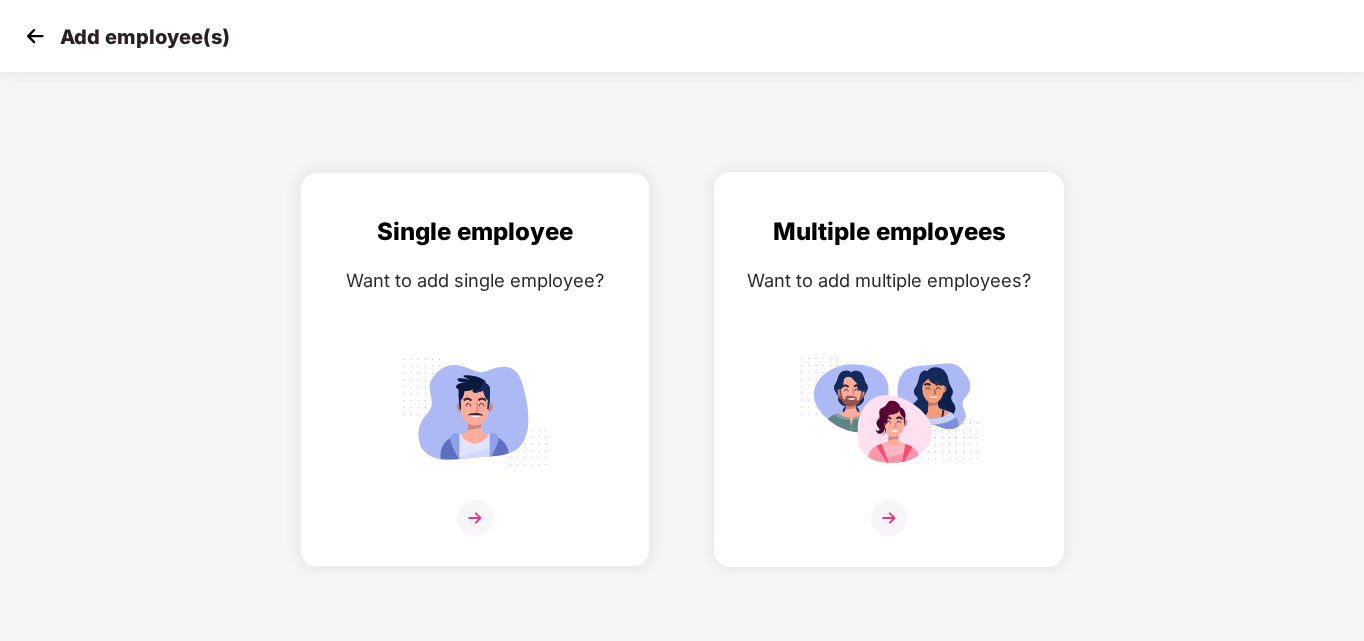 click on "Multiple employees Want to add multiple employees?" at bounding box center (889, 387) 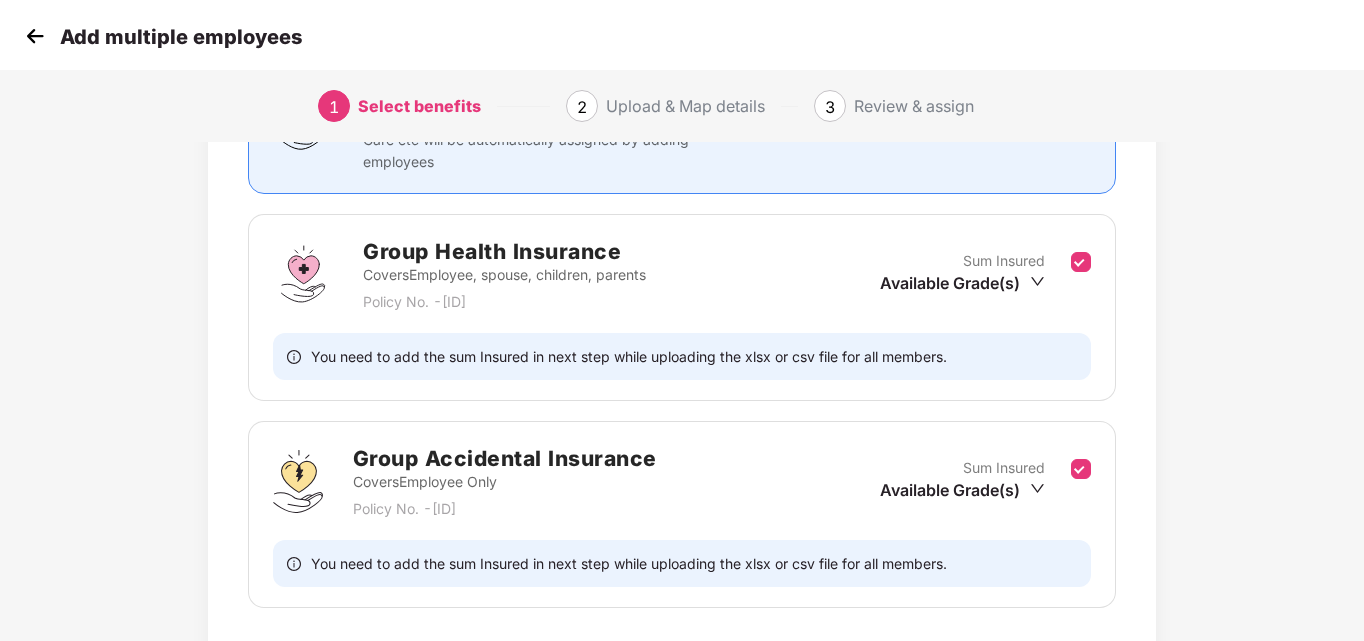 scroll, scrollTop: 224, scrollLeft: 0, axis: vertical 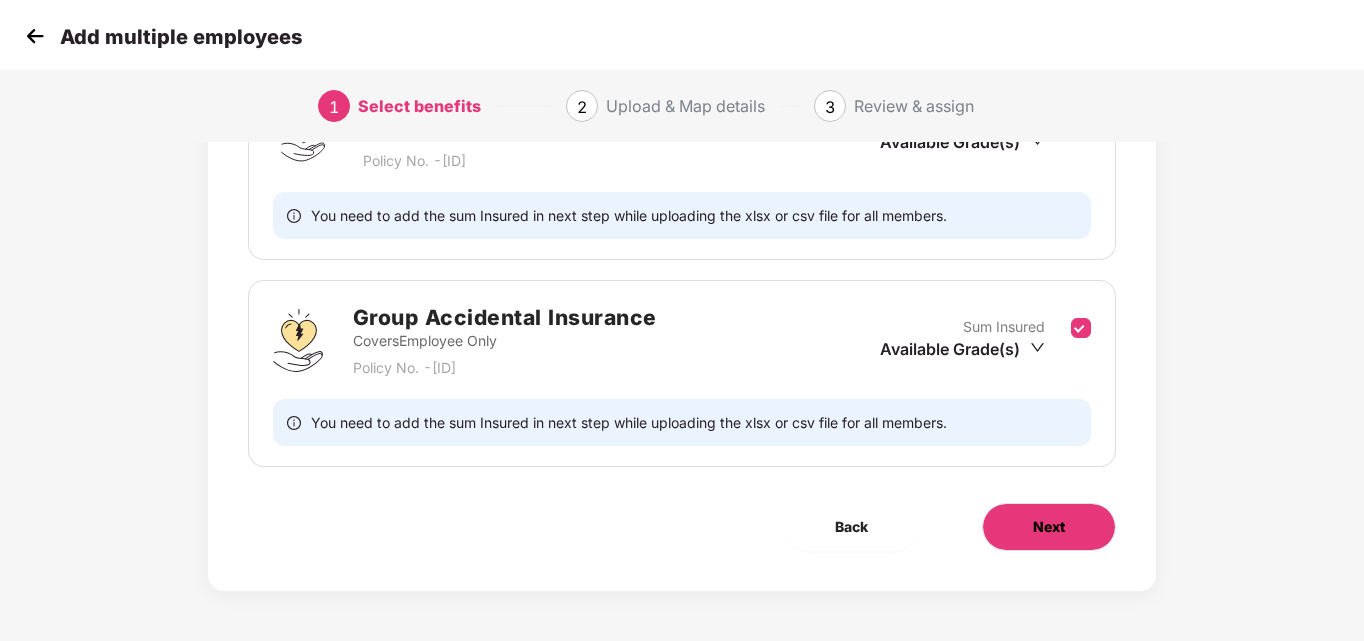 click on "Next" at bounding box center (1049, 527) 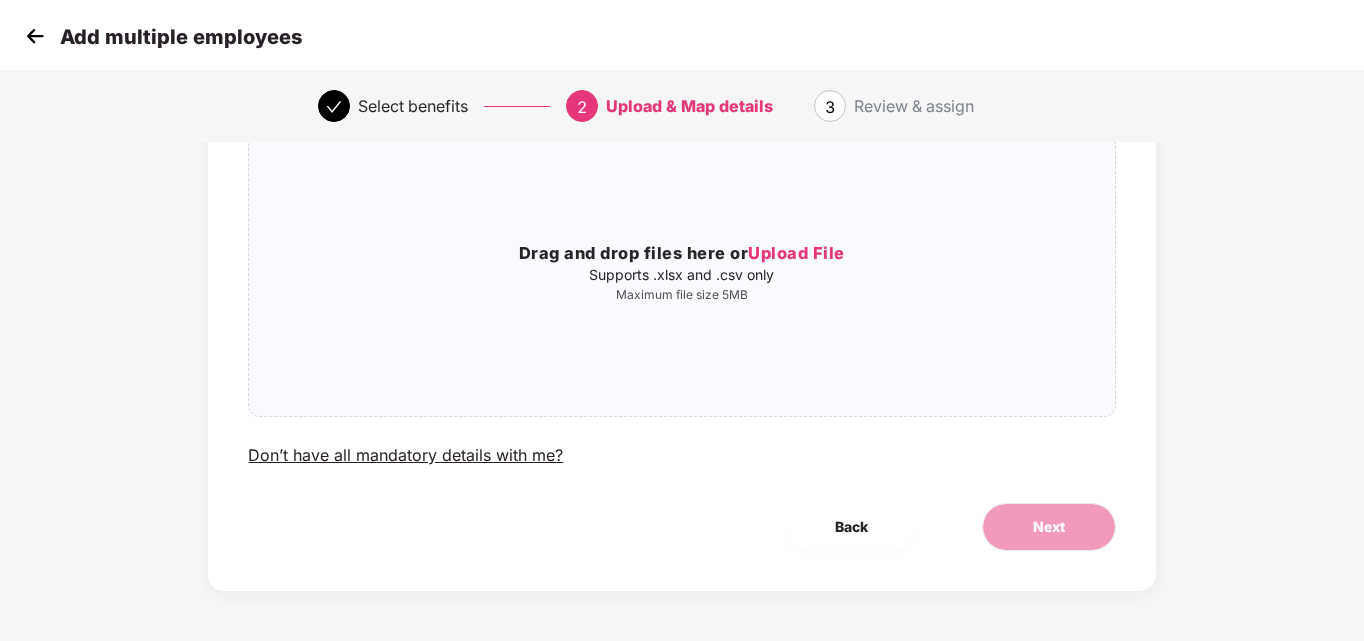 scroll, scrollTop: 0, scrollLeft: 0, axis: both 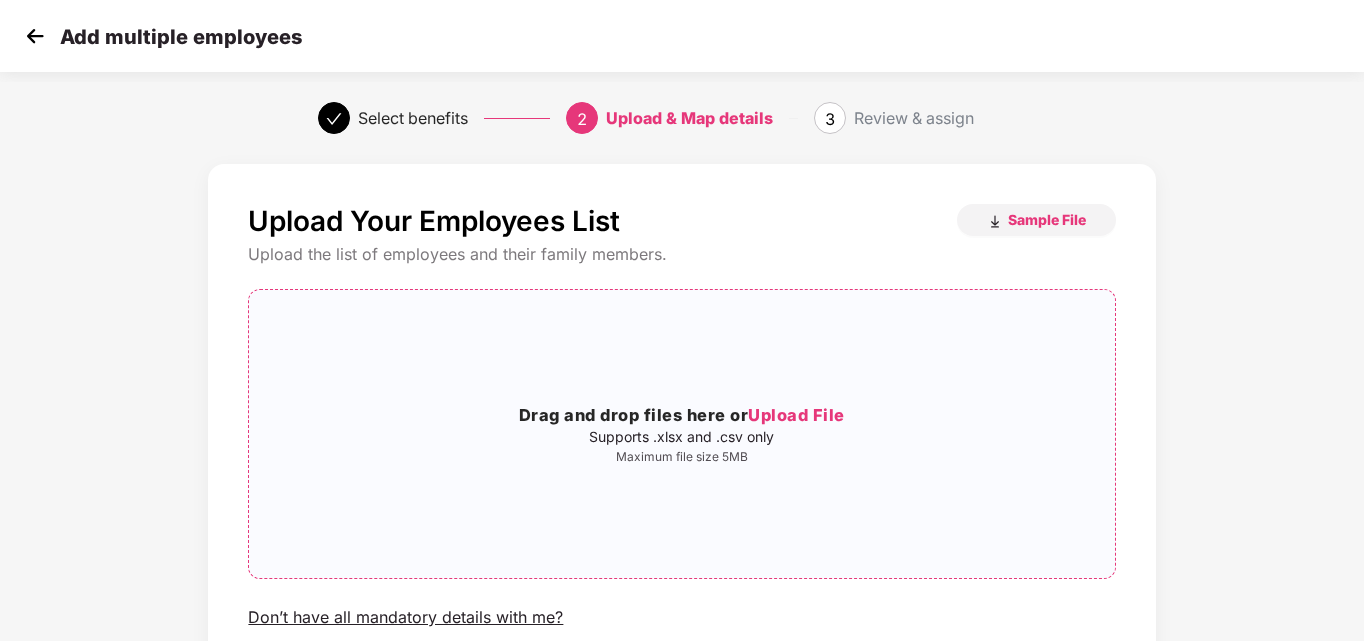 click on "Maximum file size 5MB" at bounding box center [681, 457] 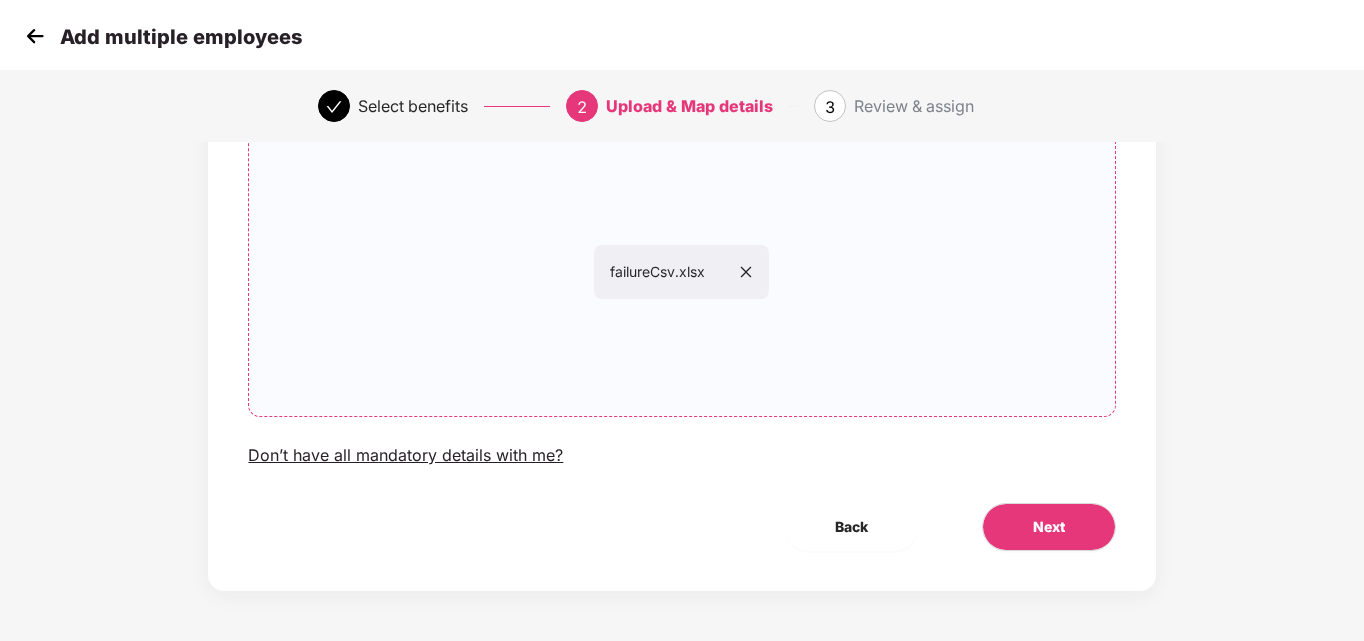 scroll, scrollTop: 162, scrollLeft: 1, axis: both 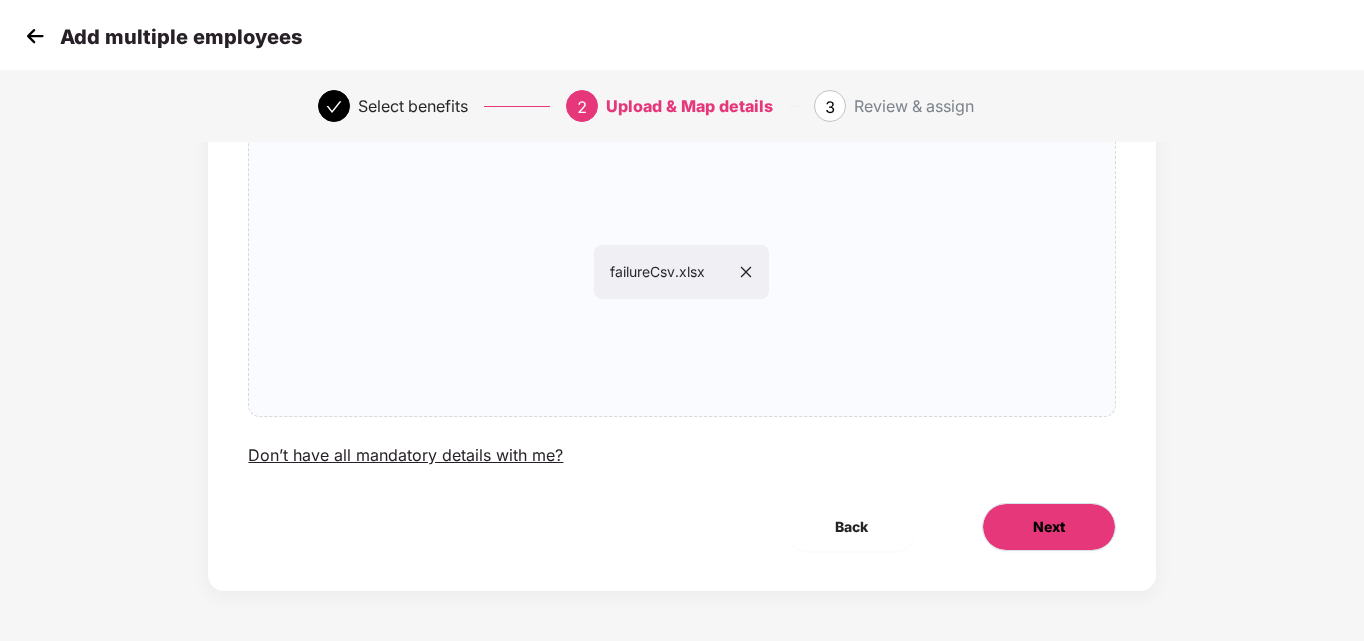 click on "Next" at bounding box center [1049, 527] 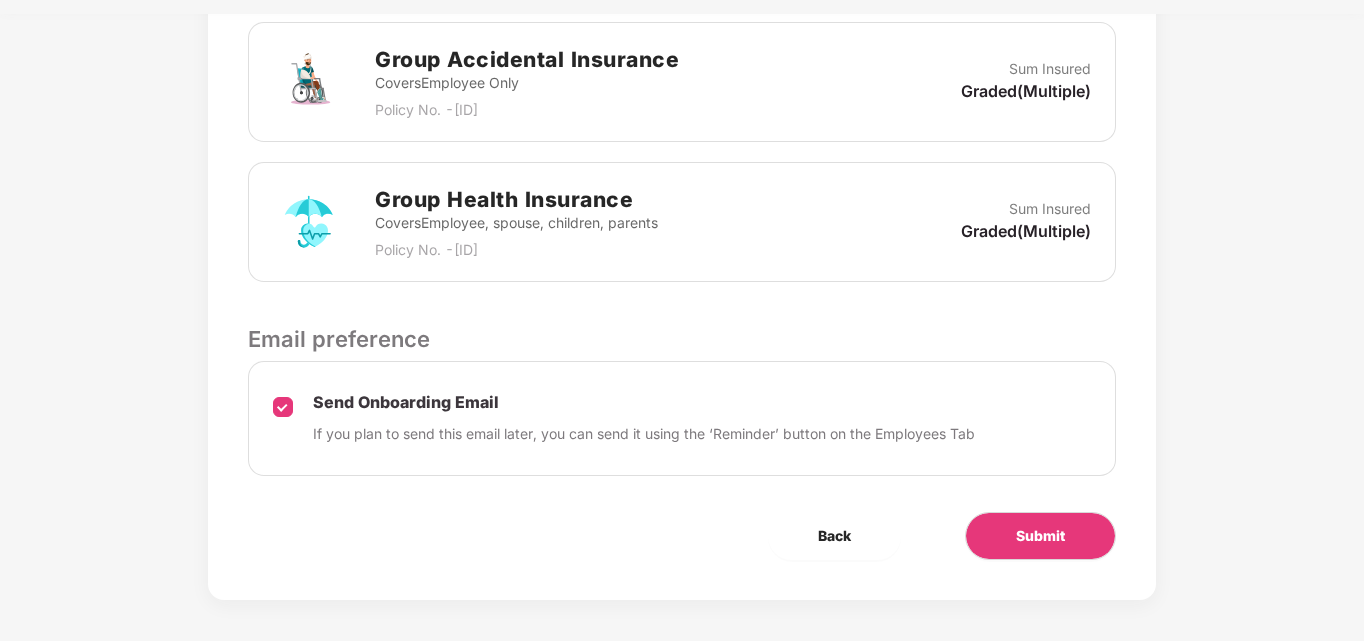 scroll, scrollTop: 635, scrollLeft: 1, axis: both 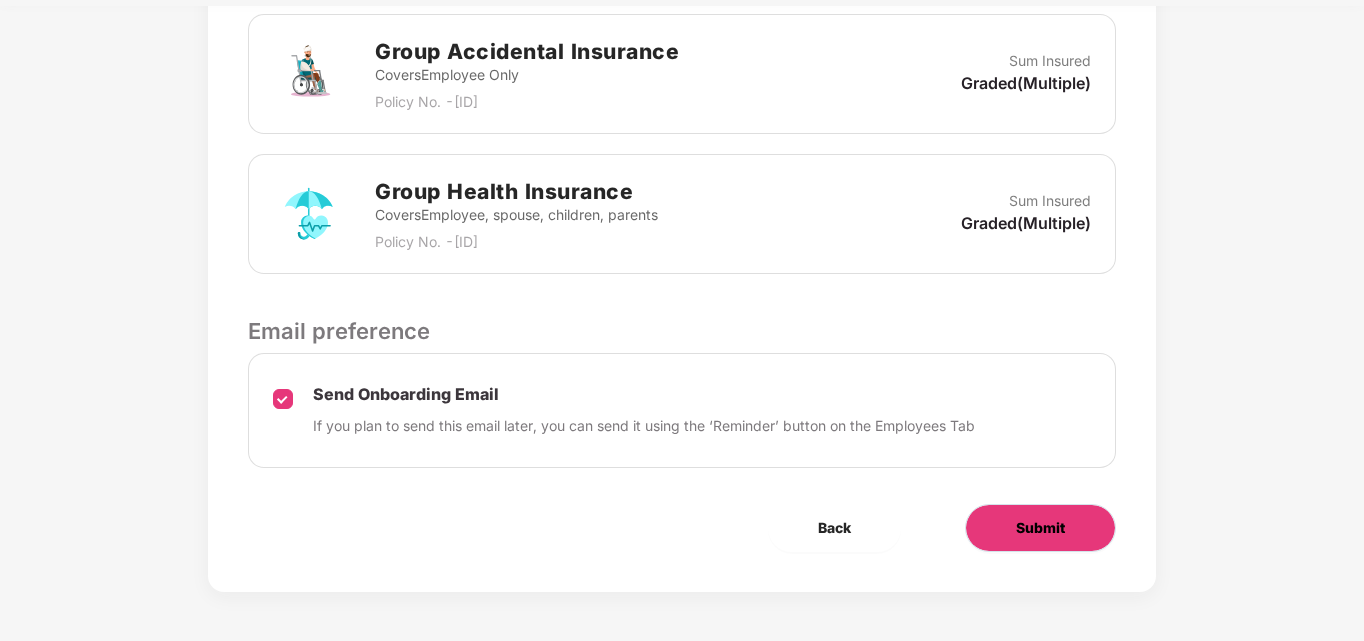 click on "Submit" at bounding box center (1040, 528) 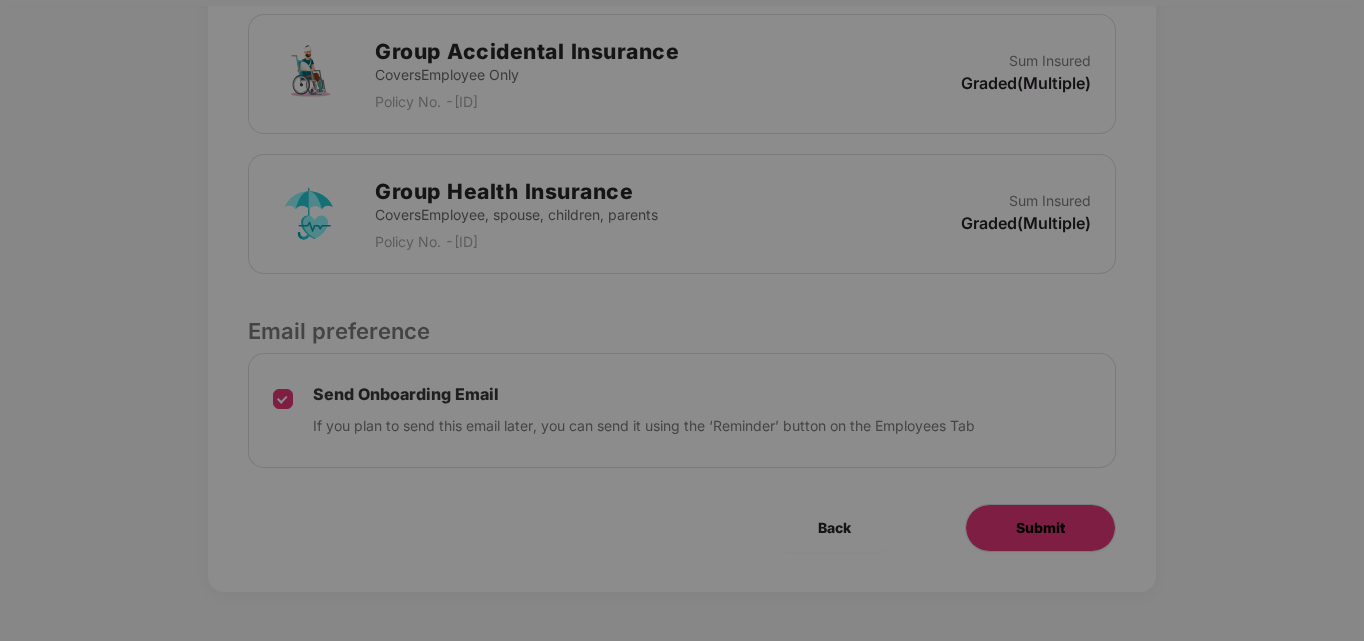 scroll, scrollTop: 0, scrollLeft: 1, axis: horizontal 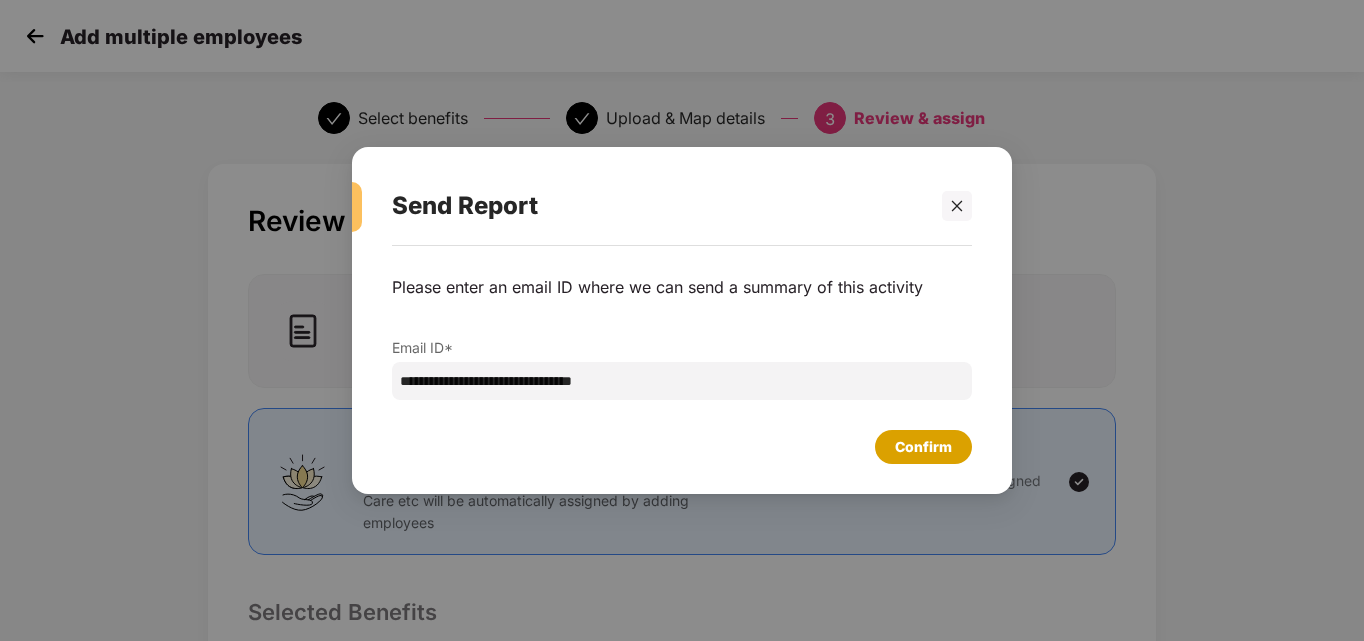 click on "Confirm" at bounding box center [923, 447] 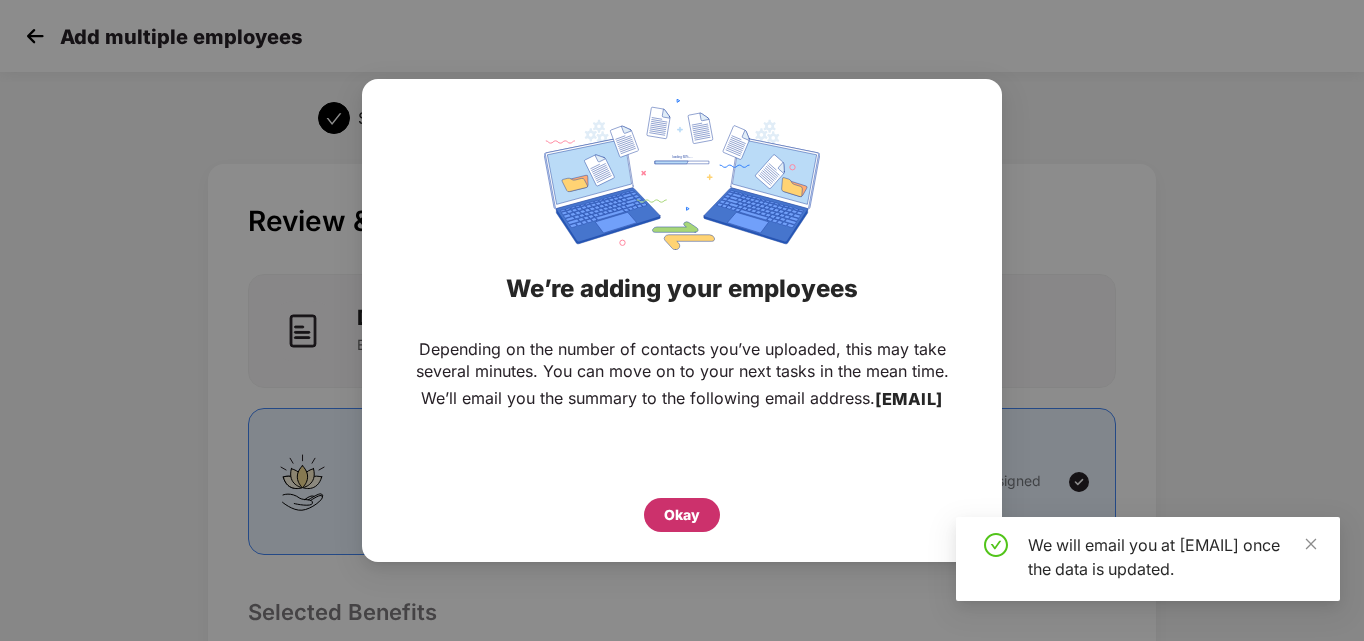 click on "Okay" at bounding box center (682, 515) 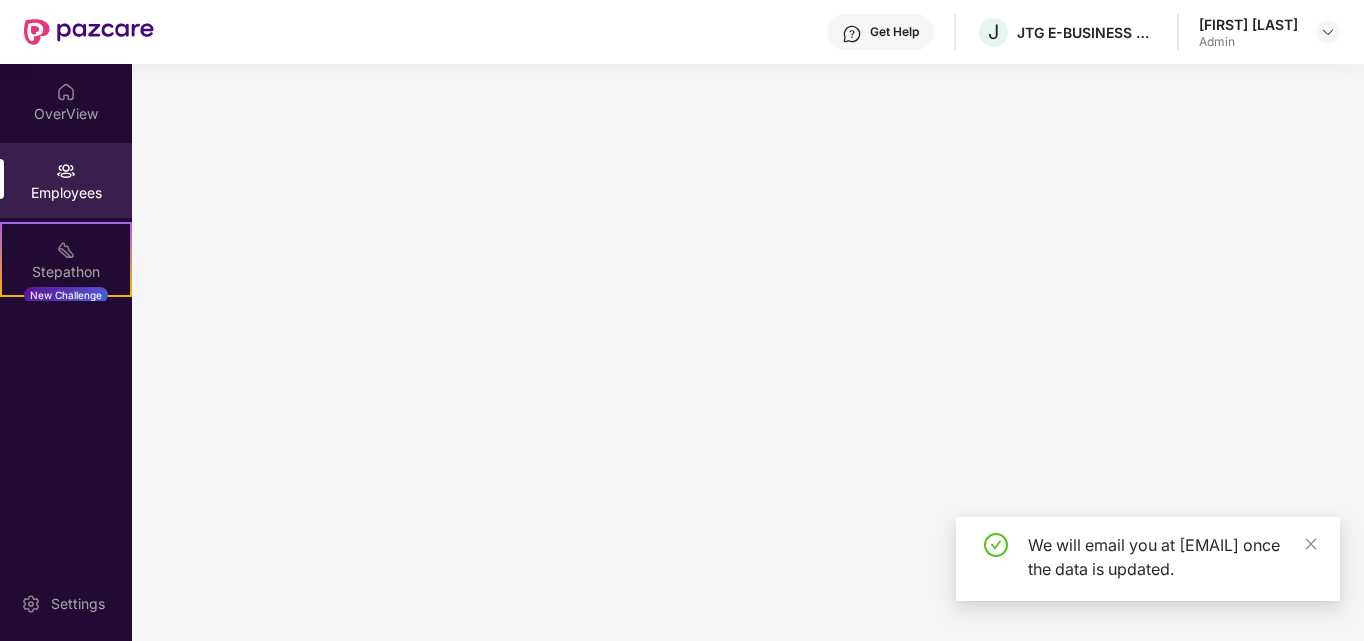 scroll, scrollTop: 0, scrollLeft: 0, axis: both 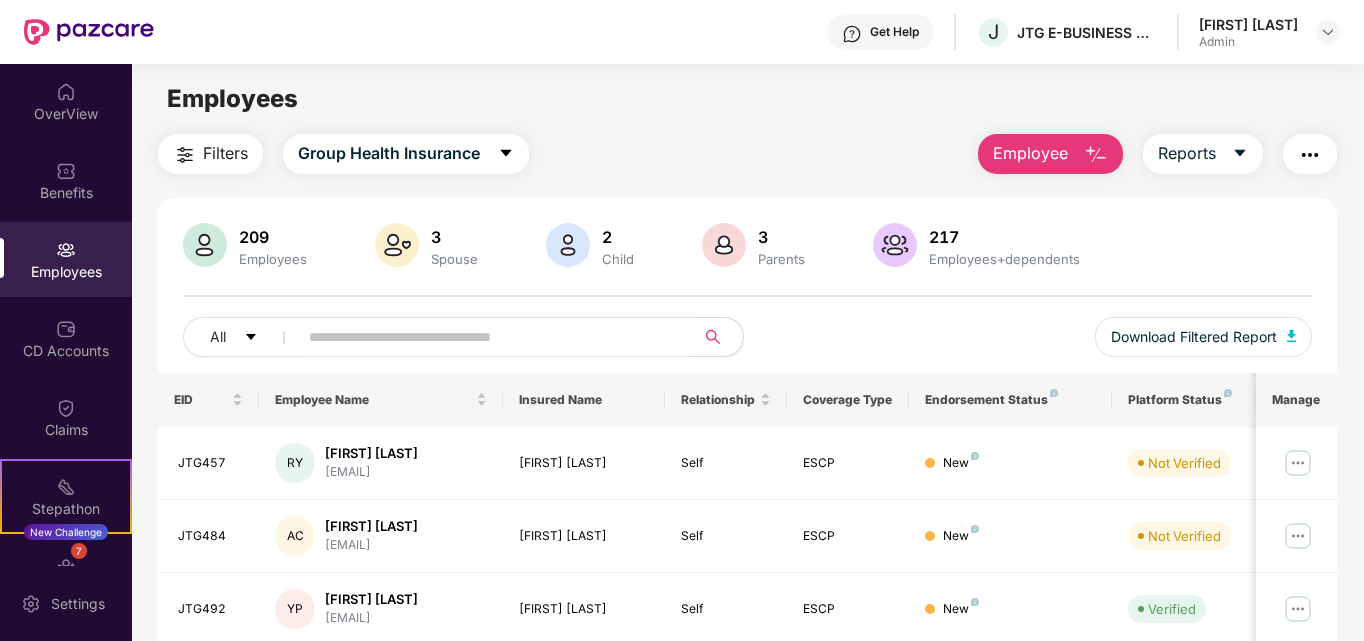 click on "Employees" at bounding box center (66, 272) 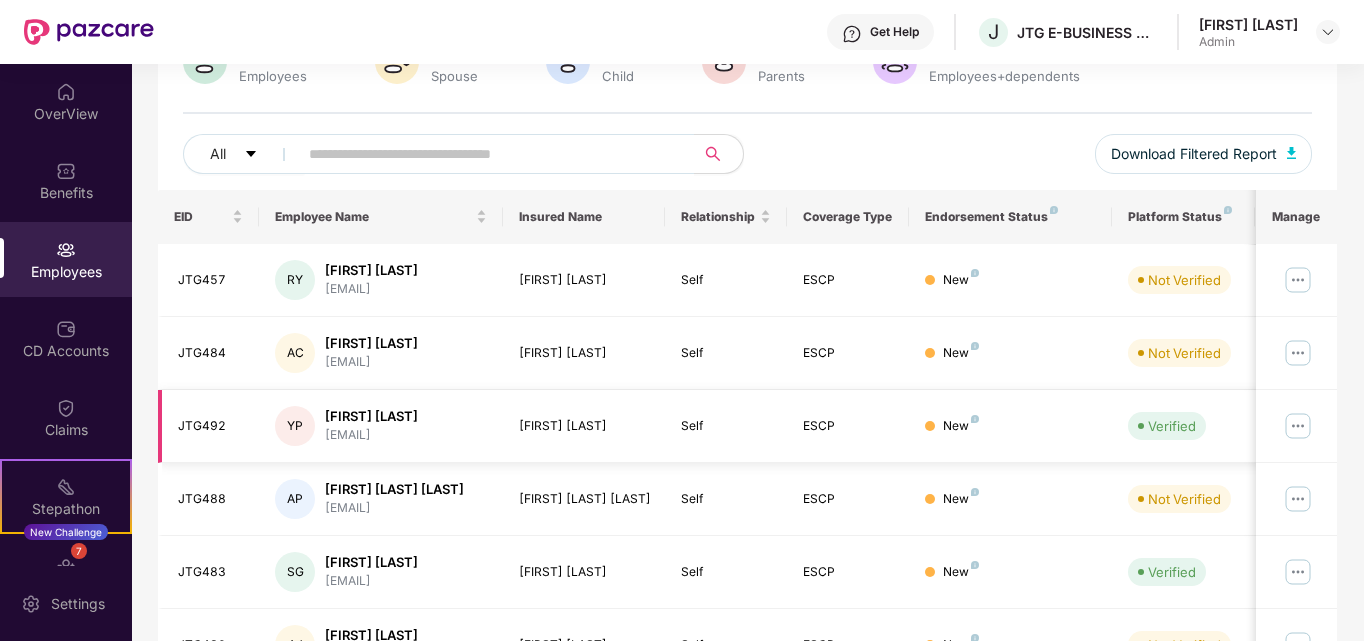 scroll, scrollTop: 193, scrollLeft: 0, axis: vertical 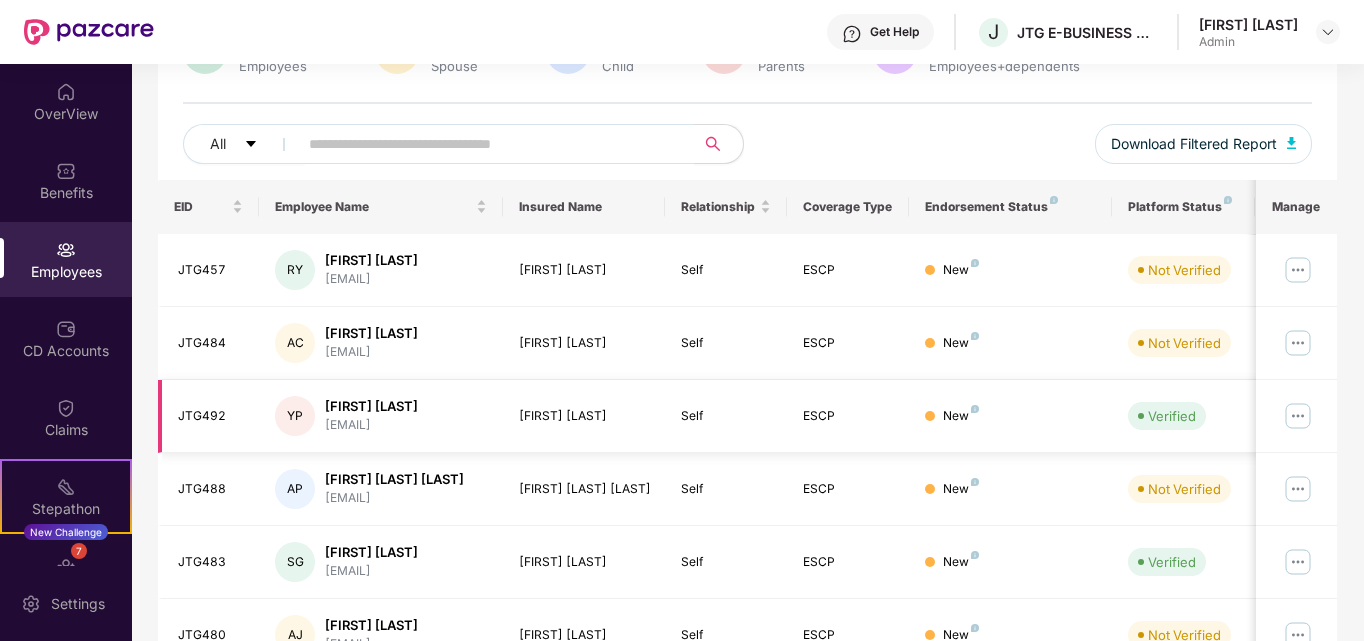 click at bounding box center [1298, 416] 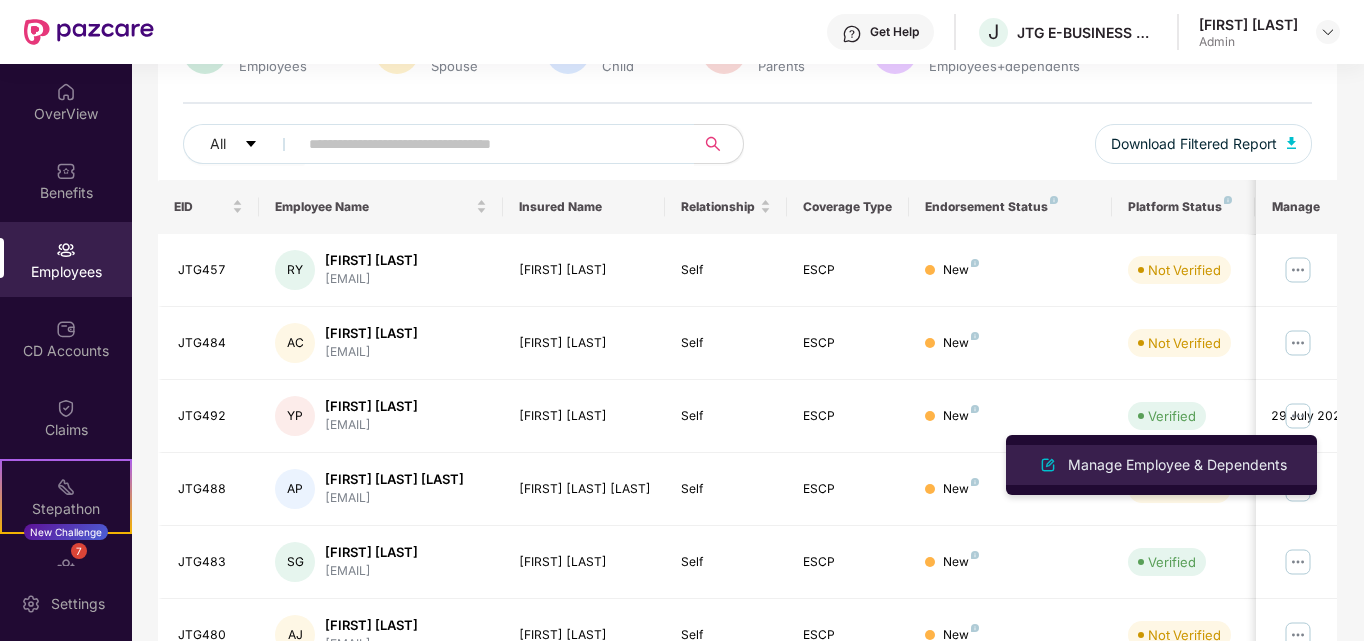 click on "Manage Employee & Dependents" at bounding box center [1177, 465] 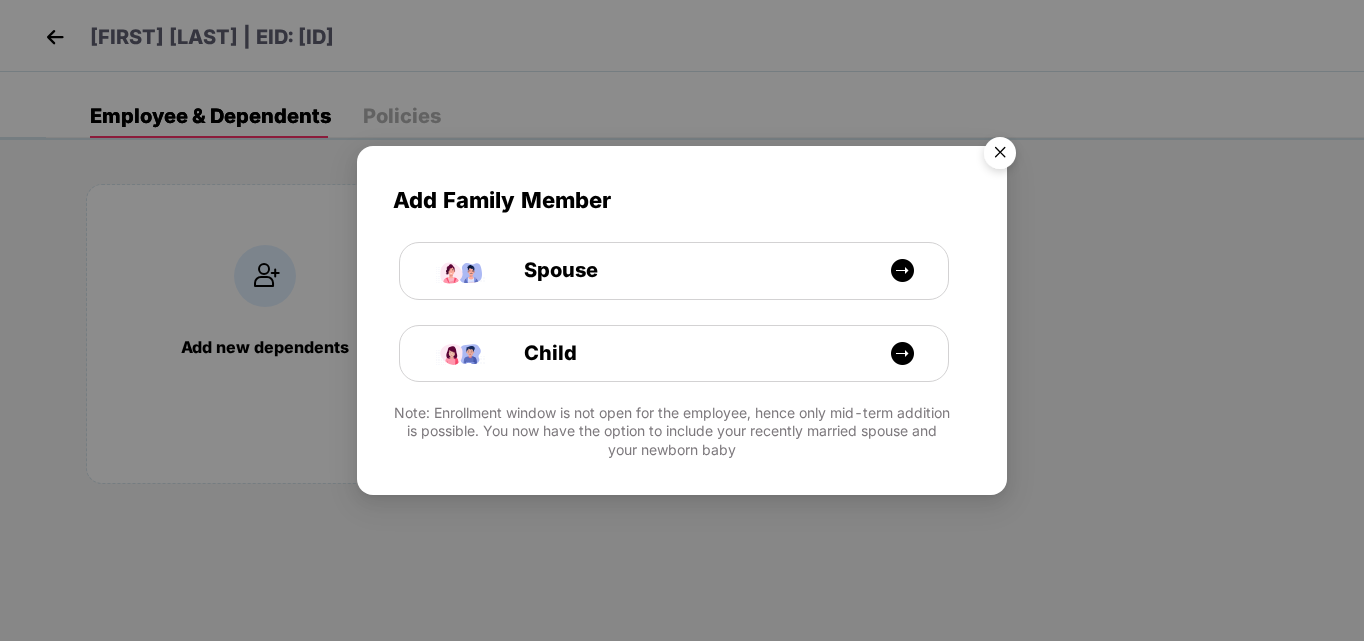 click at bounding box center [1000, 156] 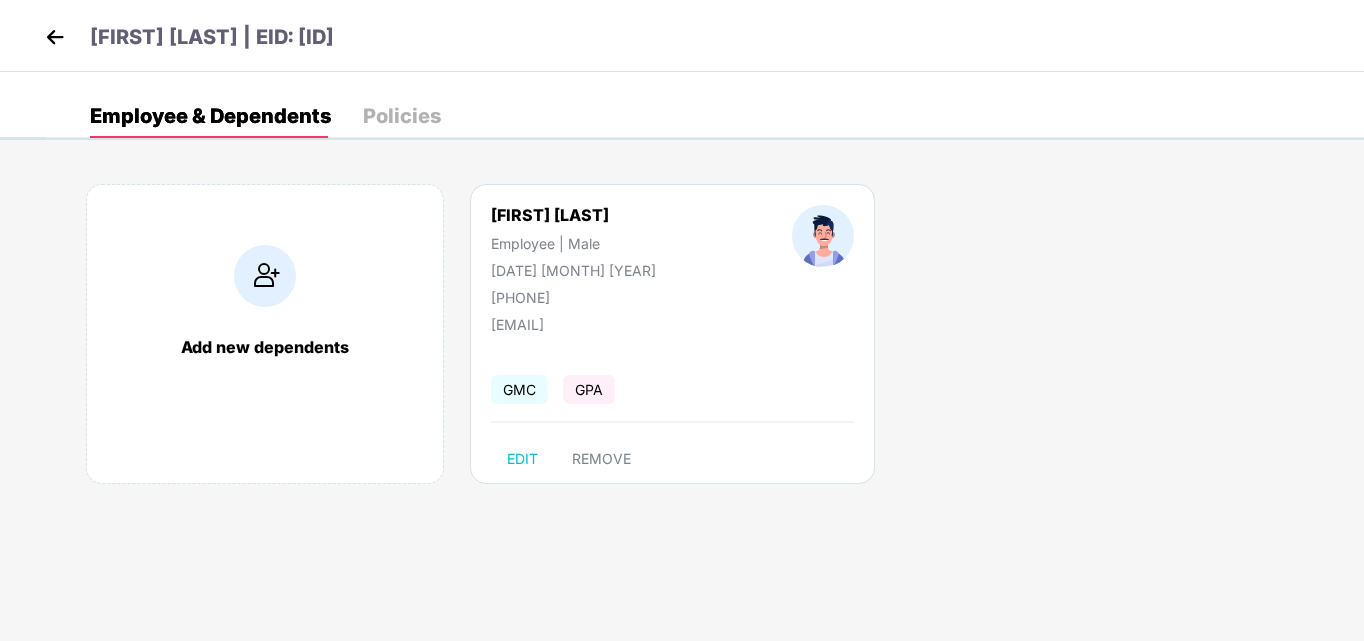 click on "Policies" at bounding box center (402, 116) 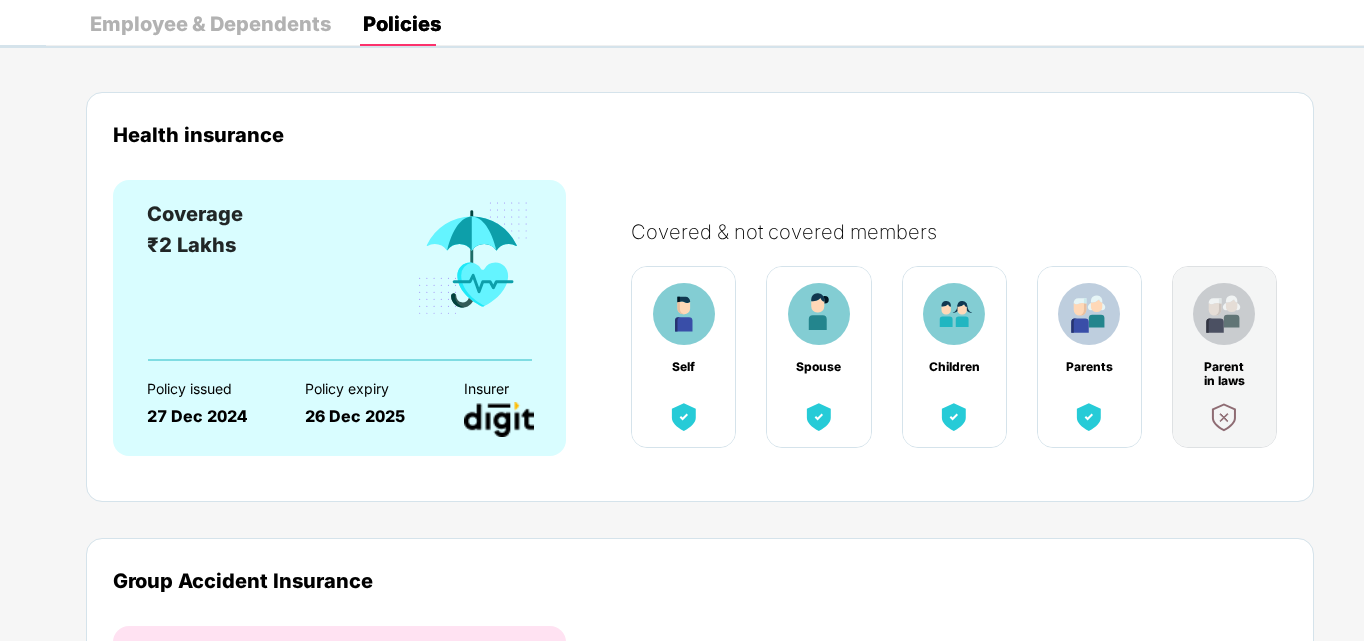 scroll, scrollTop: 125, scrollLeft: 0, axis: vertical 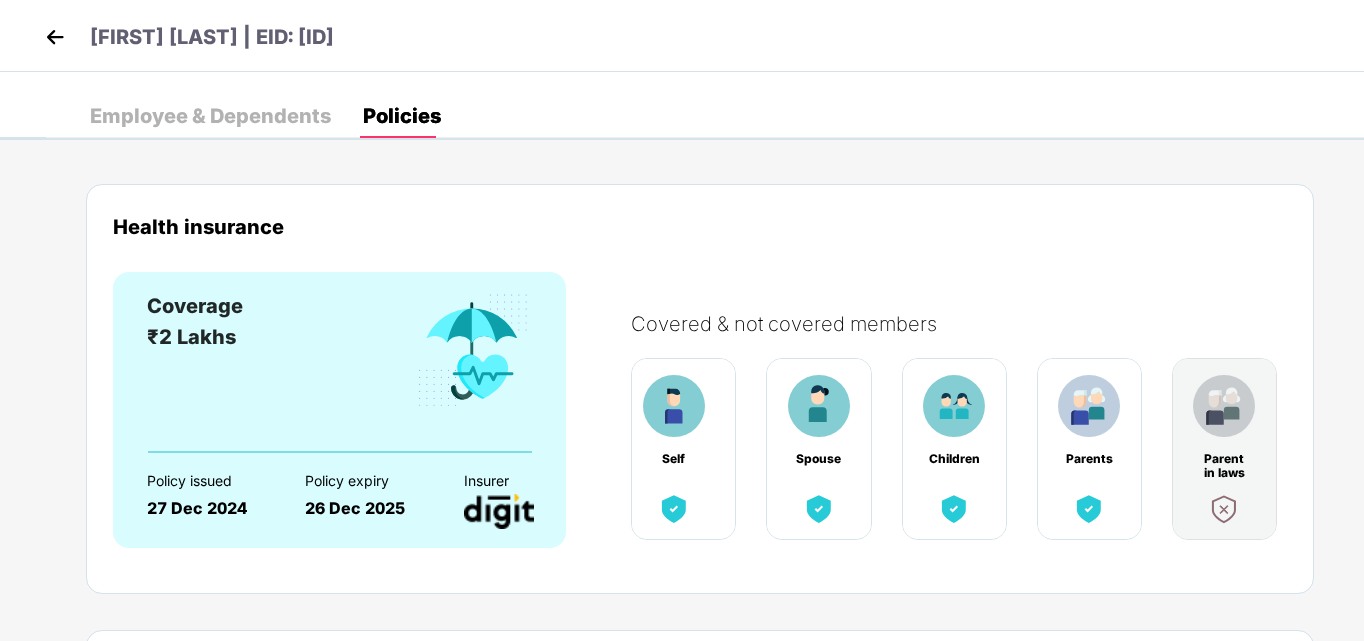 click at bounding box center (55, 37) 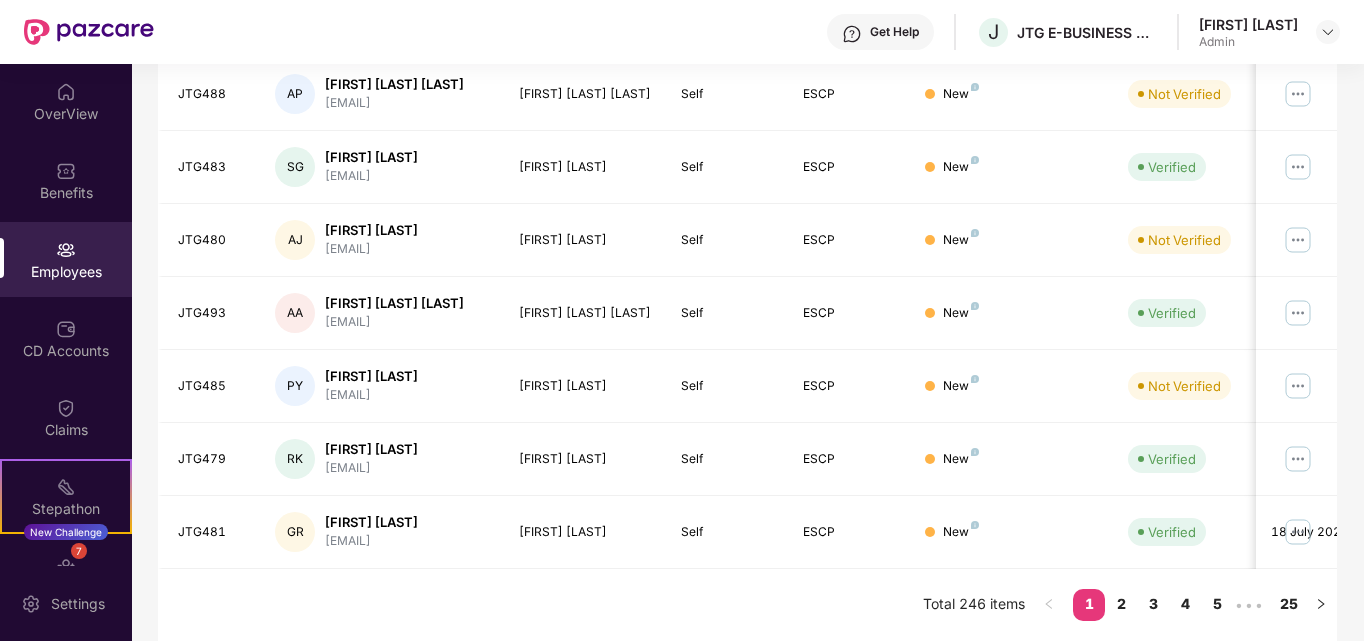scroll, scrollTop: 0, scrollLeft: 0, axis: both 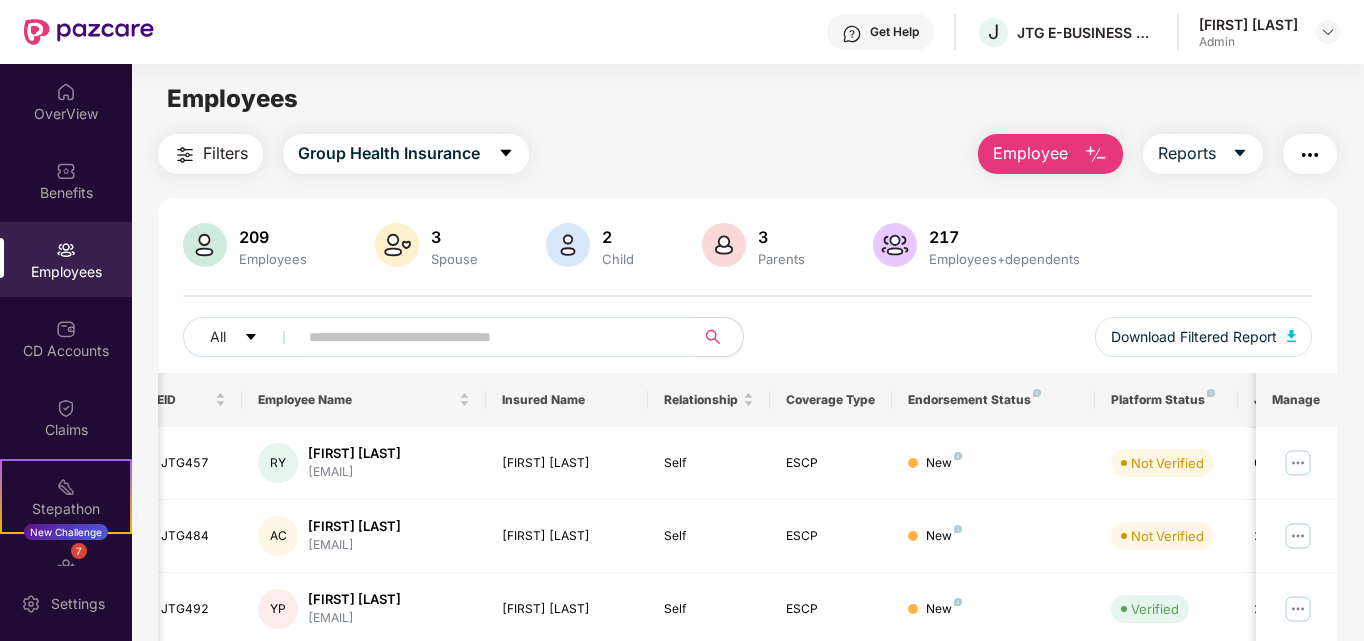 click at bounding box center (488, 337) 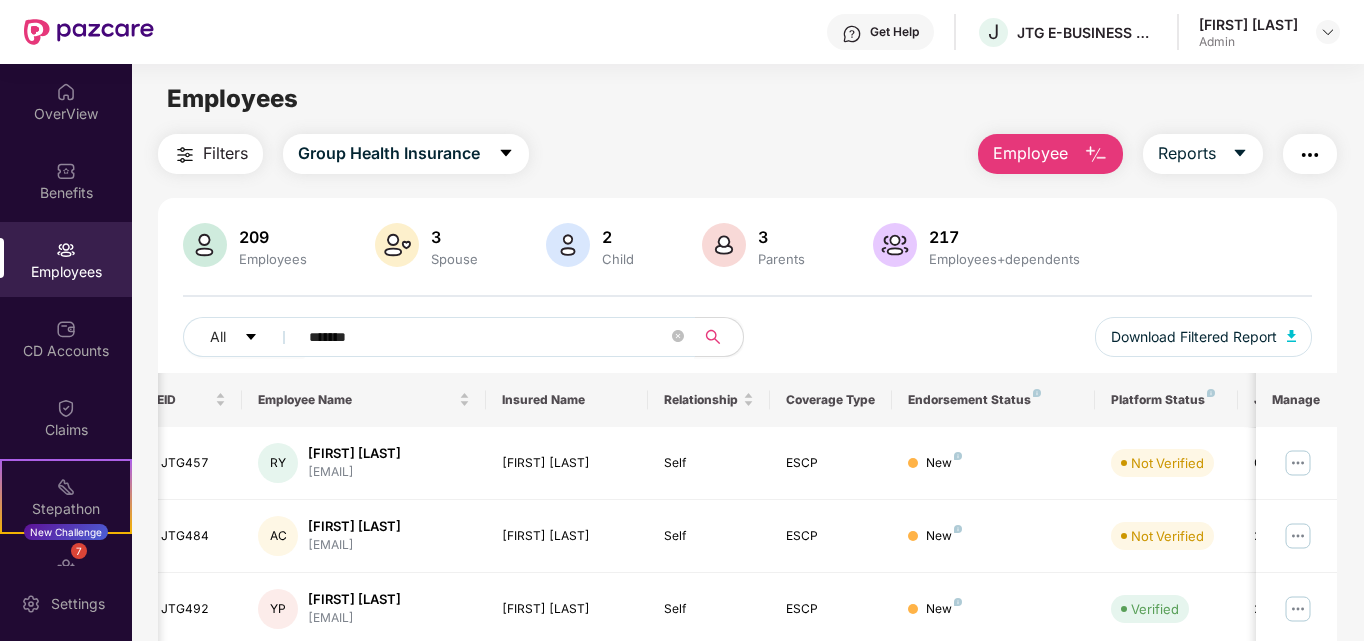 type on "*******" 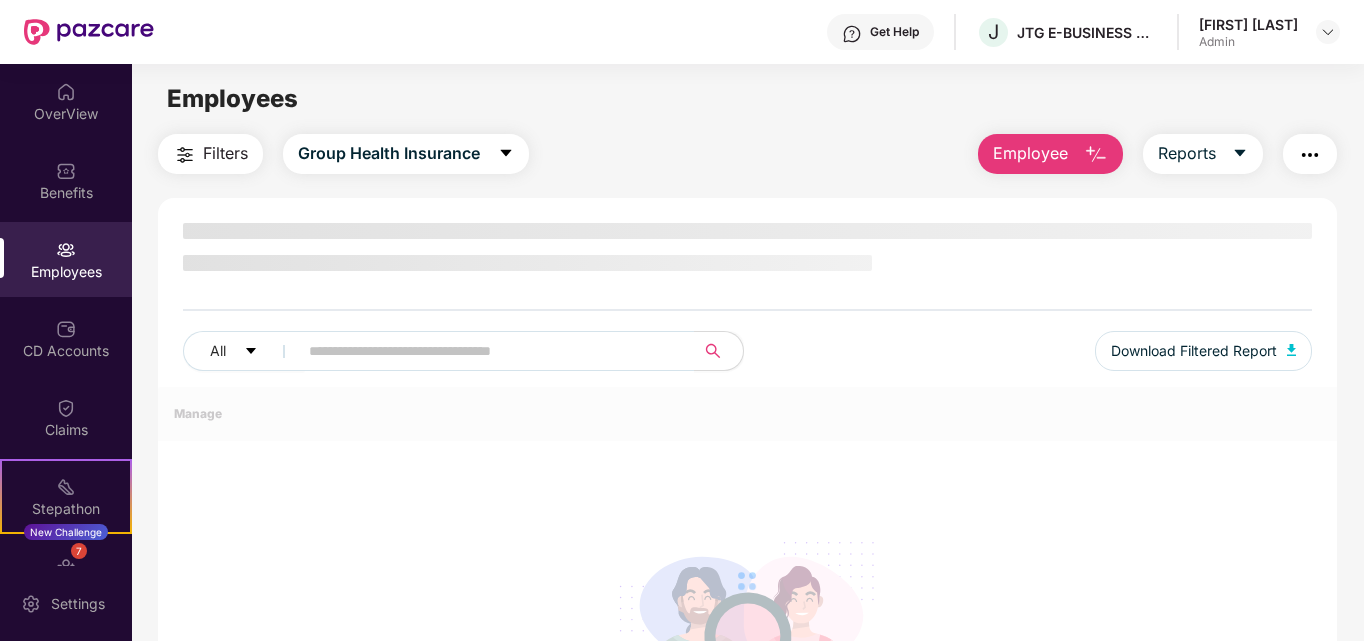 scroll, scrollTop: 0, scrollLeft: 0, axis: both 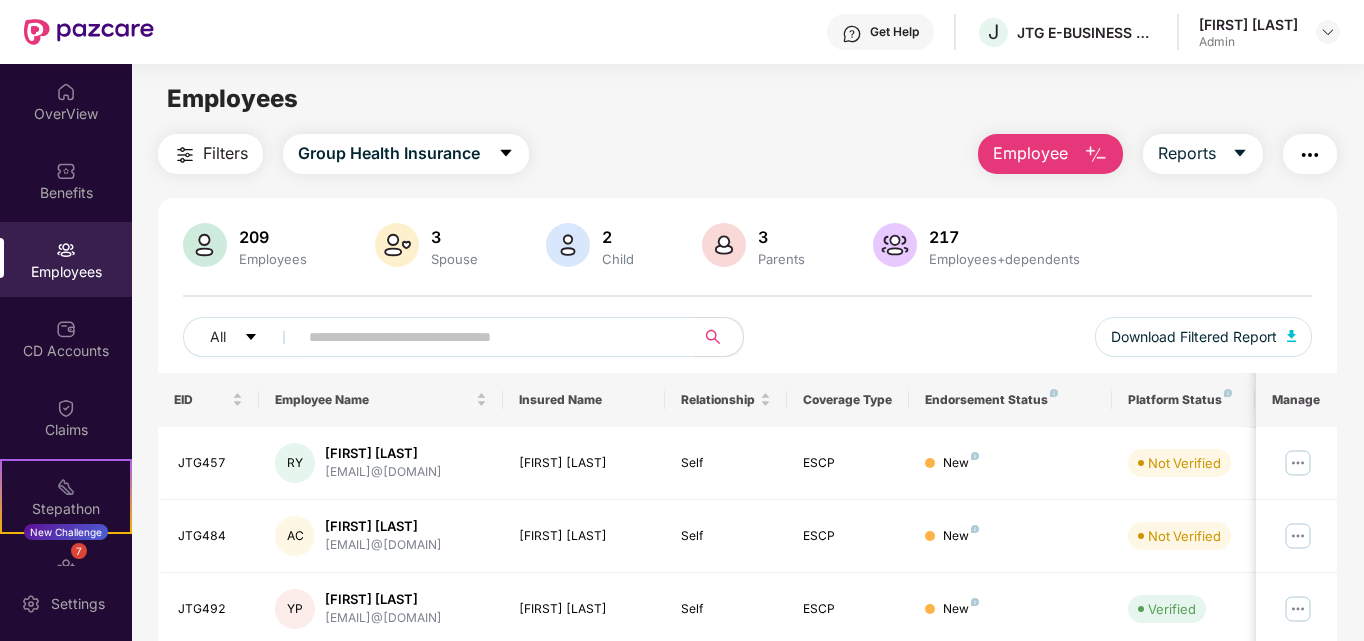 click on "Employee" at bounding box center (1030, 153) 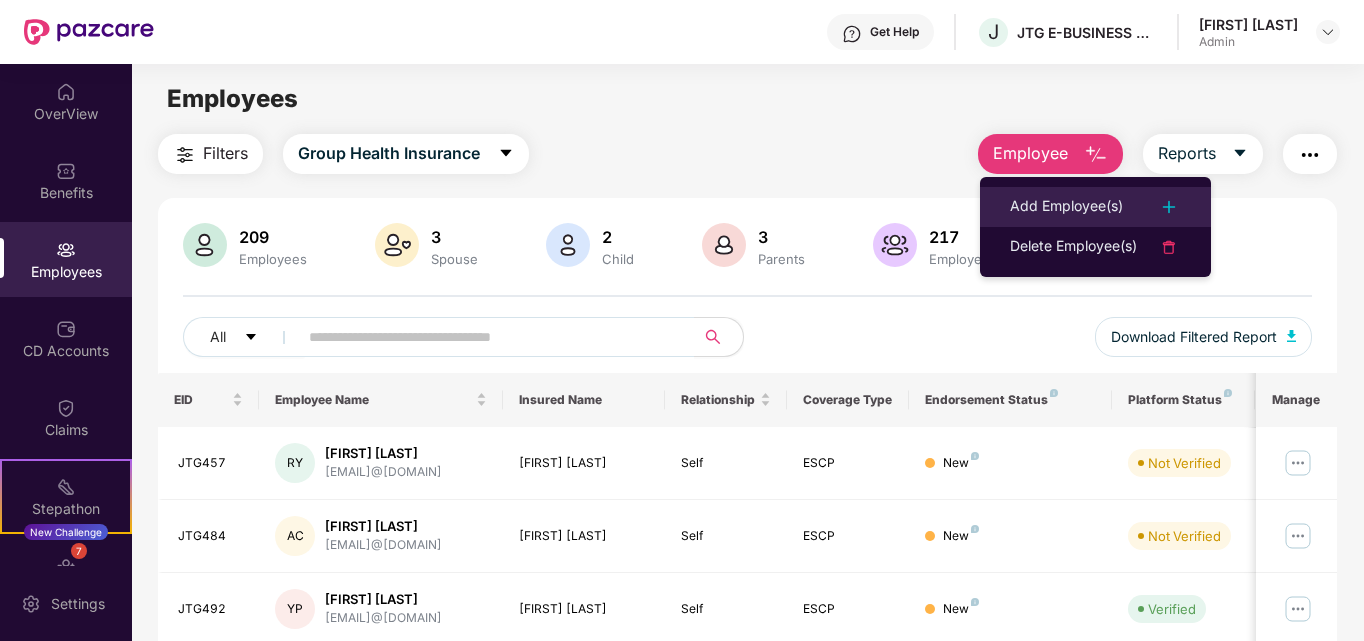 click on "Add Employee(s)" at bounding box center [1066, 207] 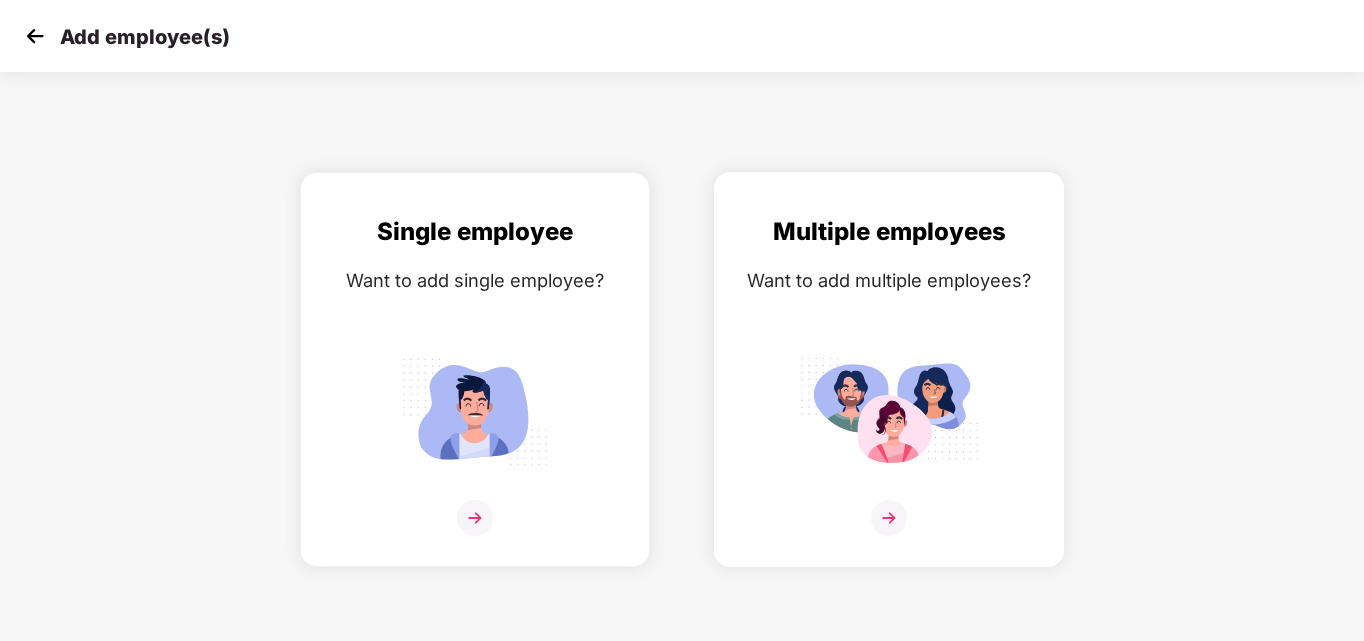 click on "Multiple employees Want to add multiple employees?" at bounding box center (889, 387) 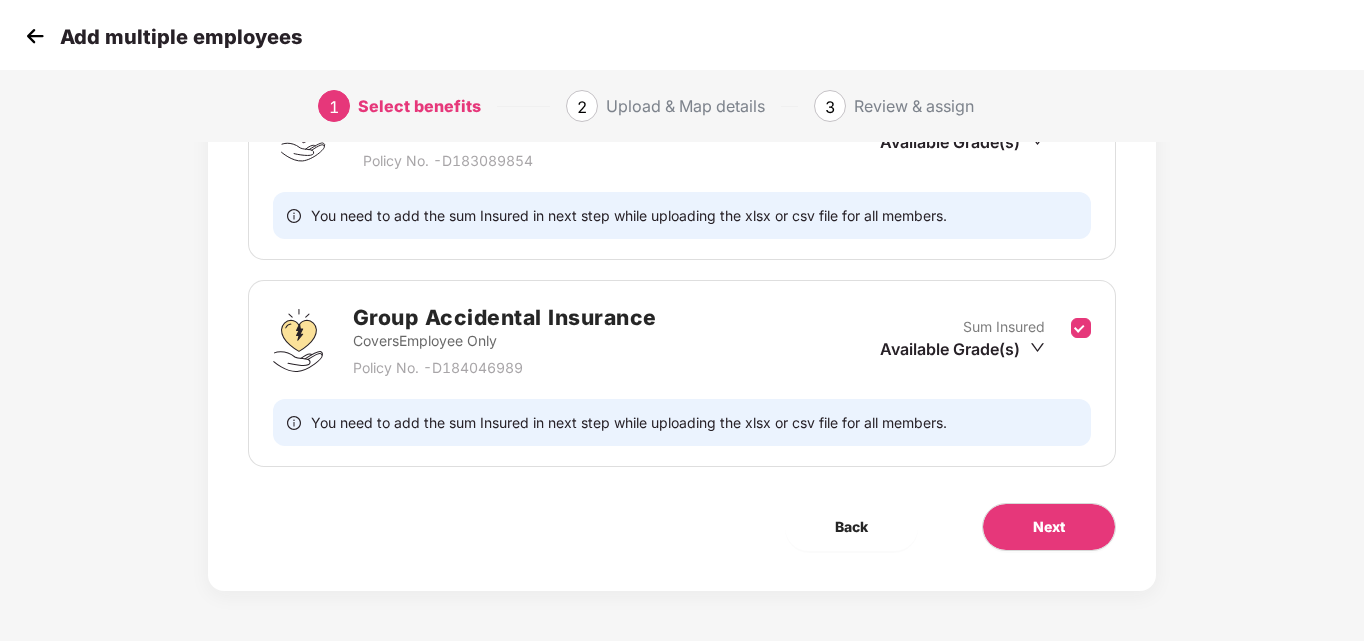 scroll, scrollTop: 372, scrollLeft: 0, axis: vertical 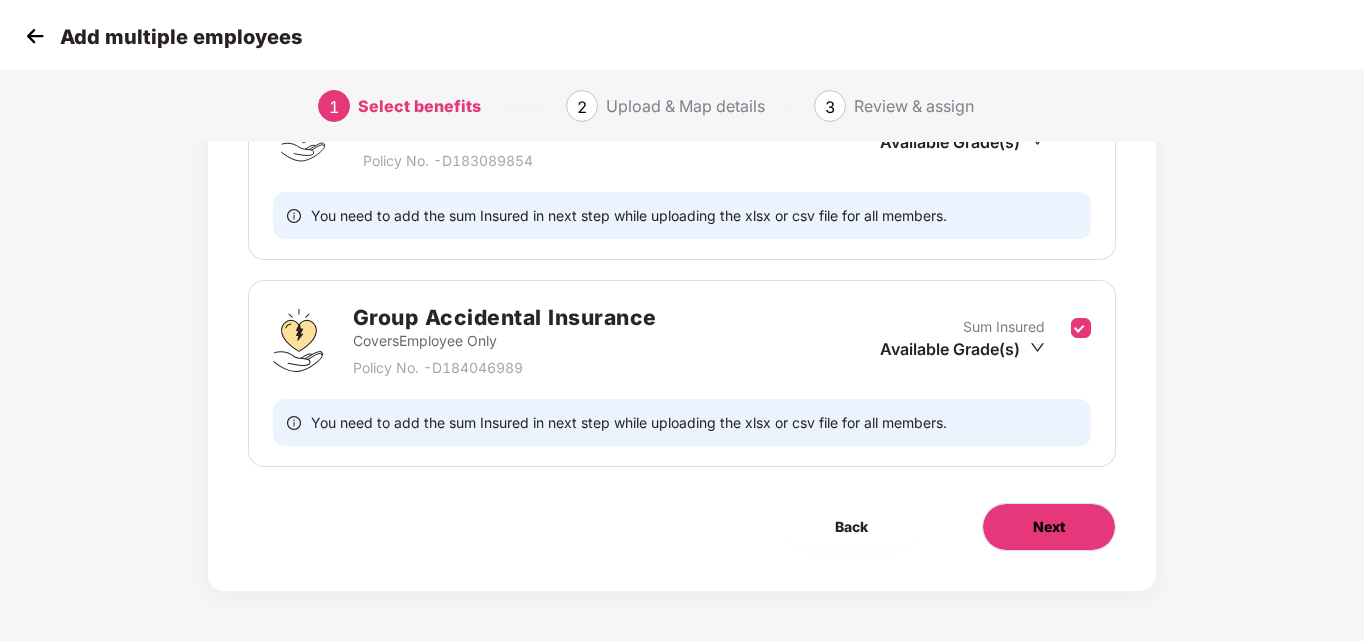 click on "Next" at bounding box center (1049, 527) 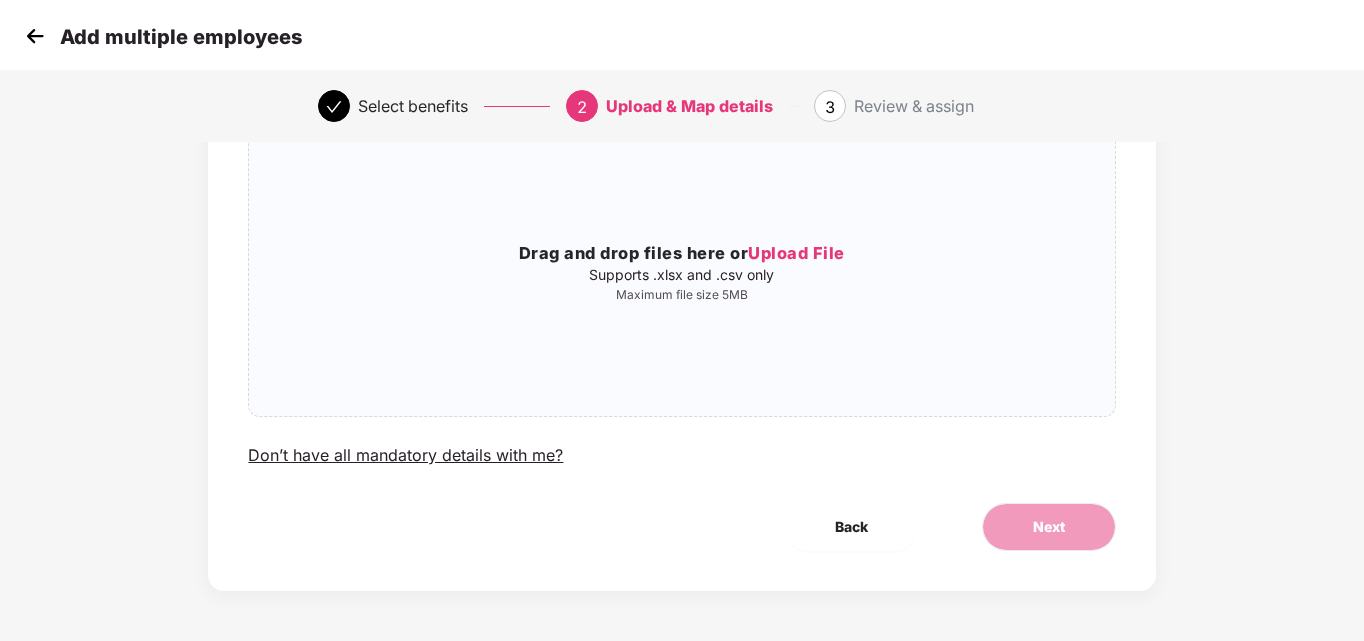 scroll, scrollTop: 0, scrollLeft: 0, axis: both 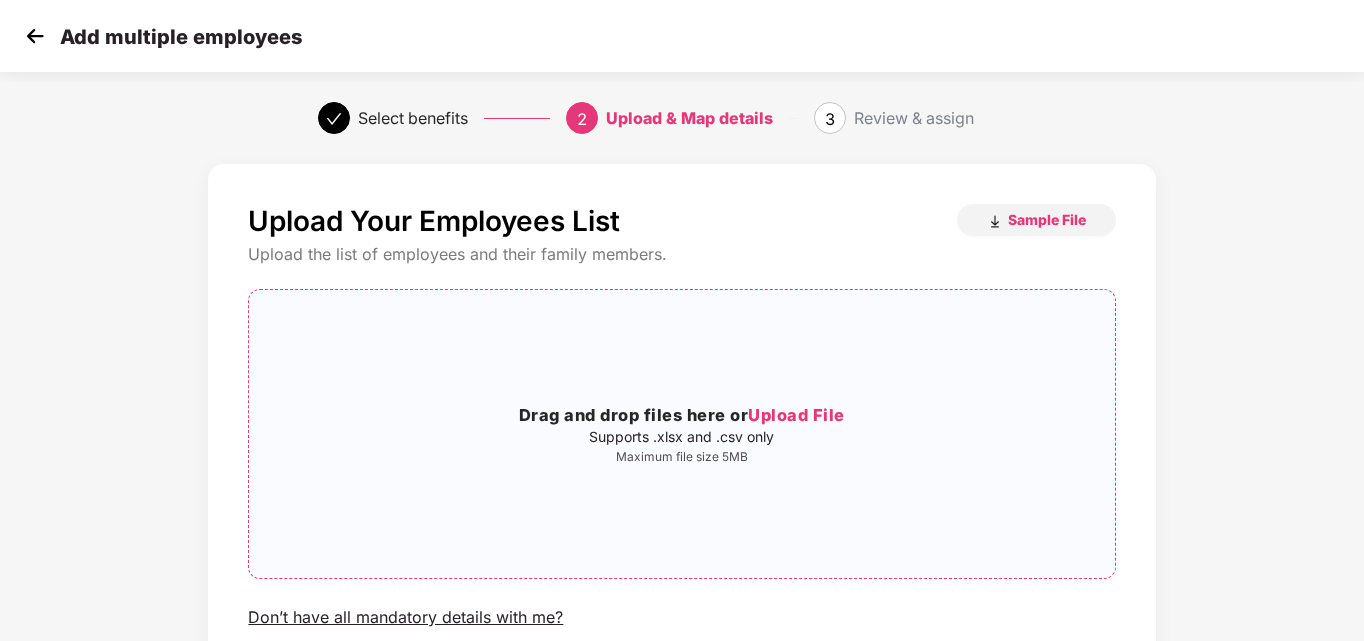 click on "Drag and drop files here or  Upload File Supports .xlsx and .csv only Maximum file size 5MB" at bounding box center [681, 434] 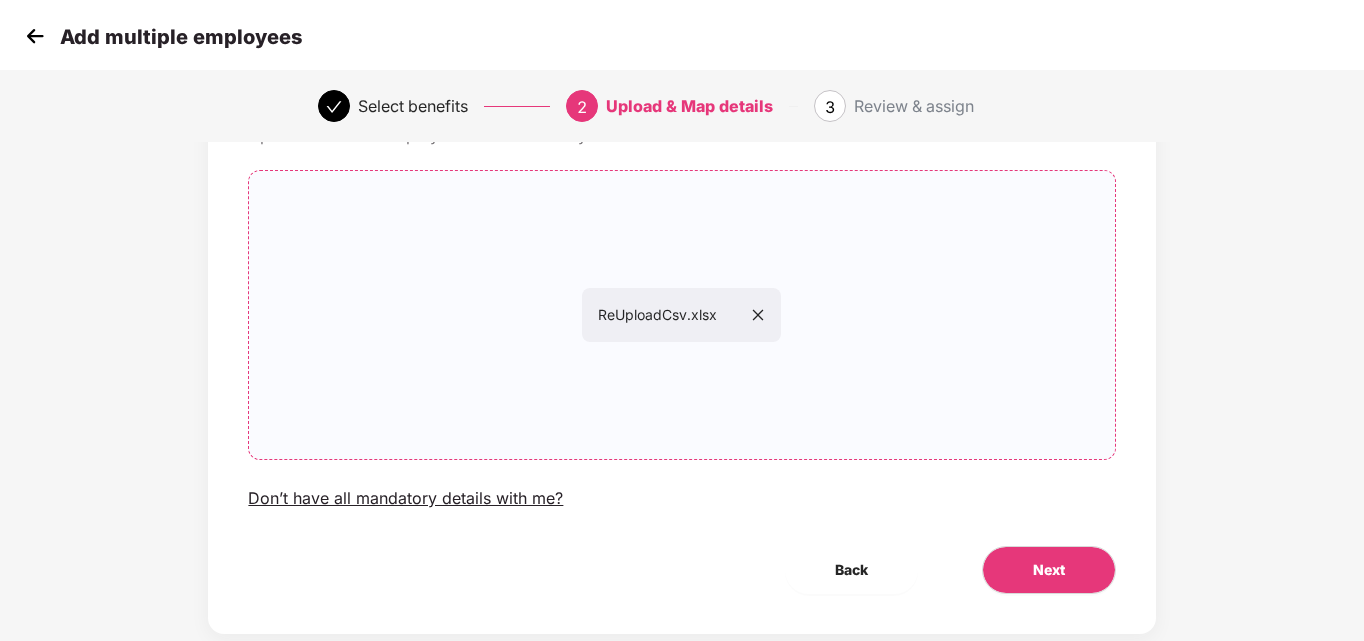 scroll, scrollTop: 162, scrollLeft: 0, axis: vertical 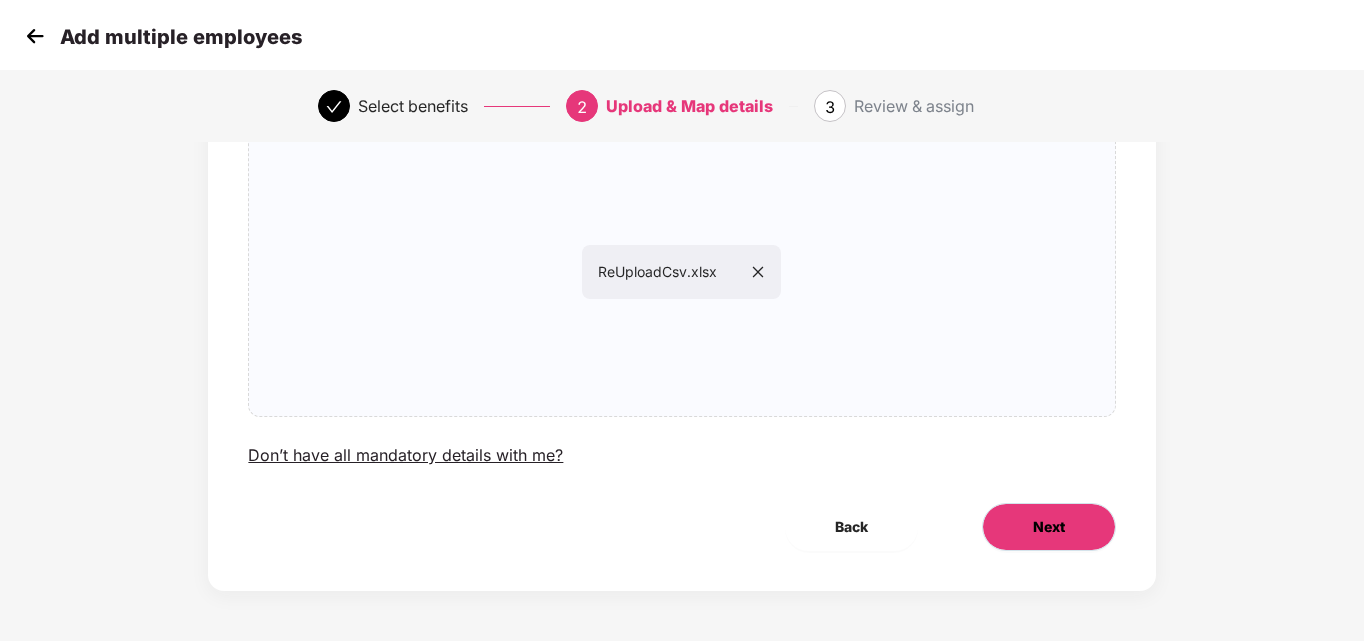 click on "Next" at bounding box center (1049, 527) 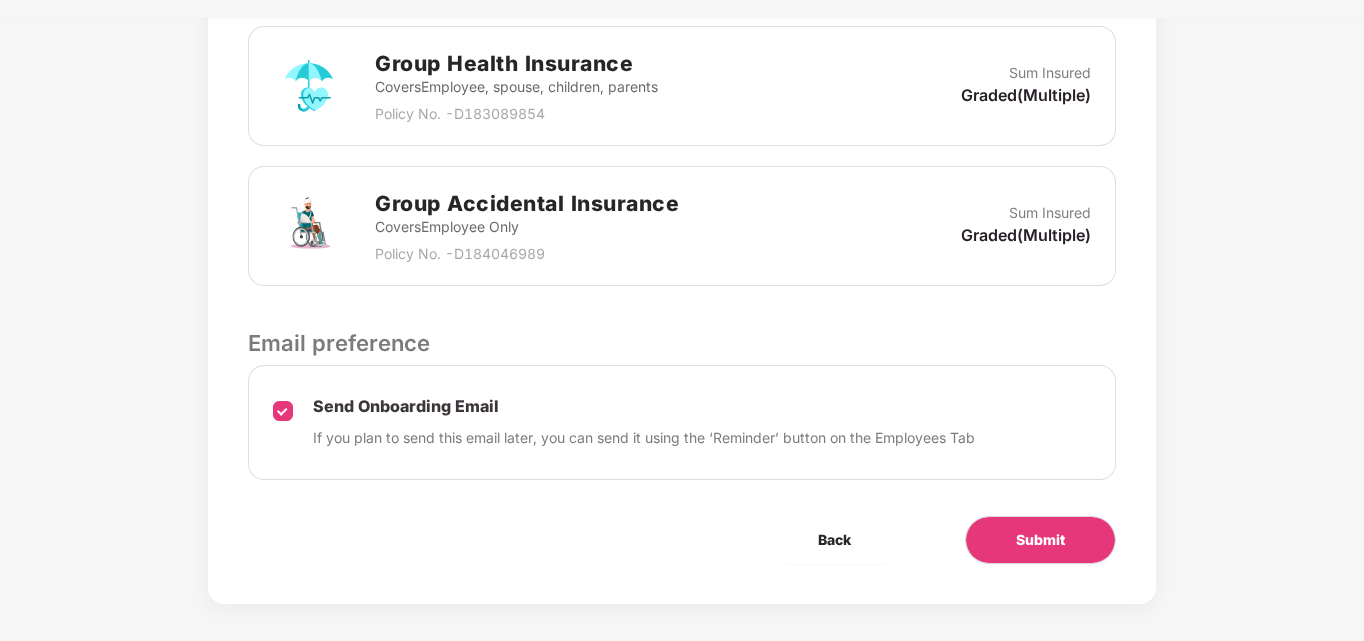 scroll, scrollTop: 636, scrollLeft: 0, axis: vertical 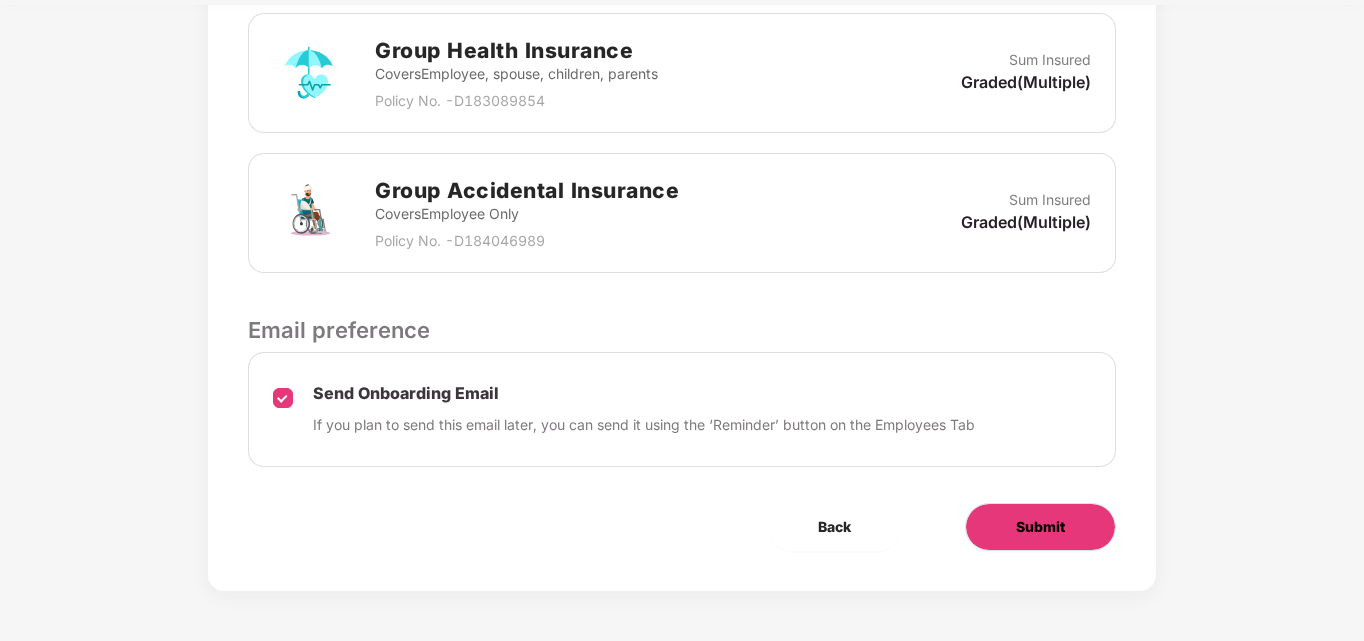 click on "Submit" at bounding box center [1040, 527] 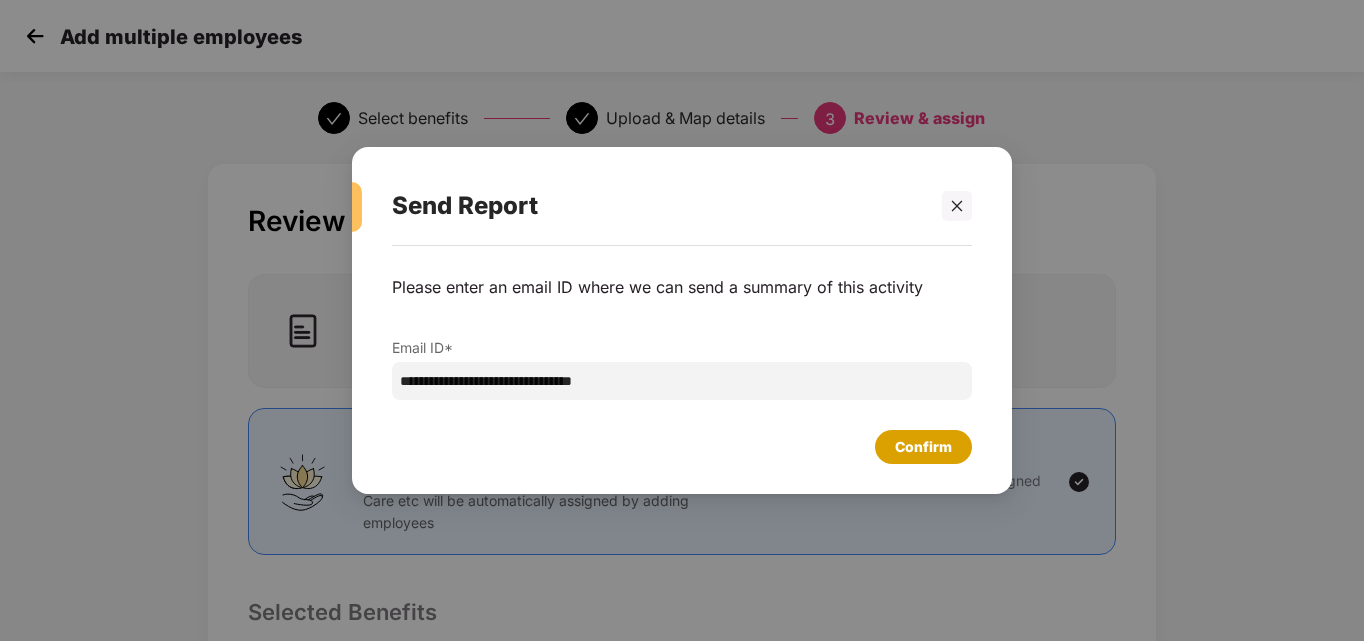 click on "Confirm" at bounding box center (923, 447) 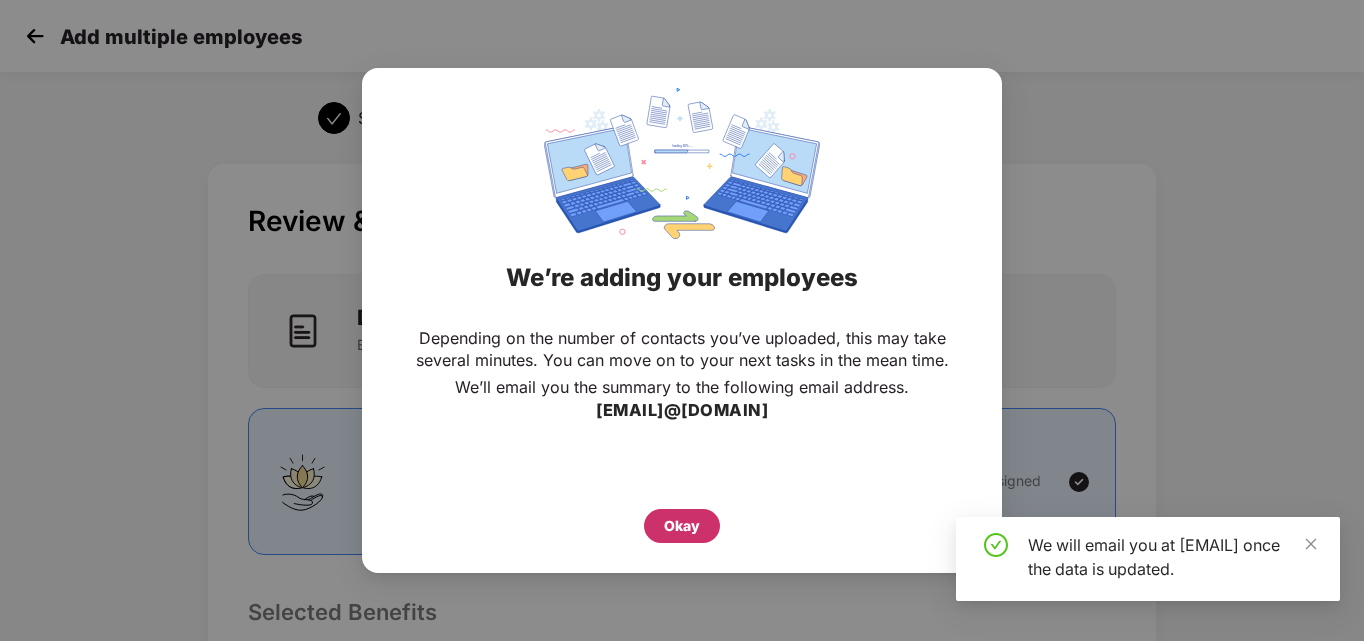 click on "Okay" at bounding box center (682, 526) 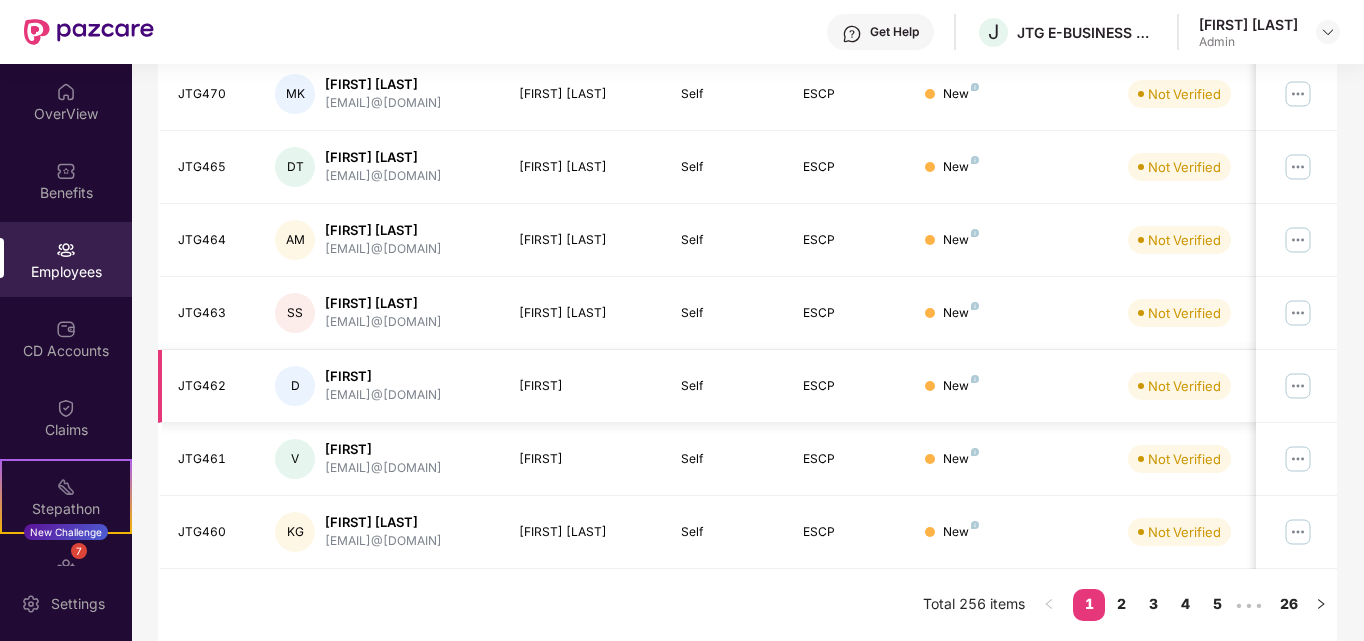 scroll, scrollTop: 0, scrollLeft: 0, axis: both 